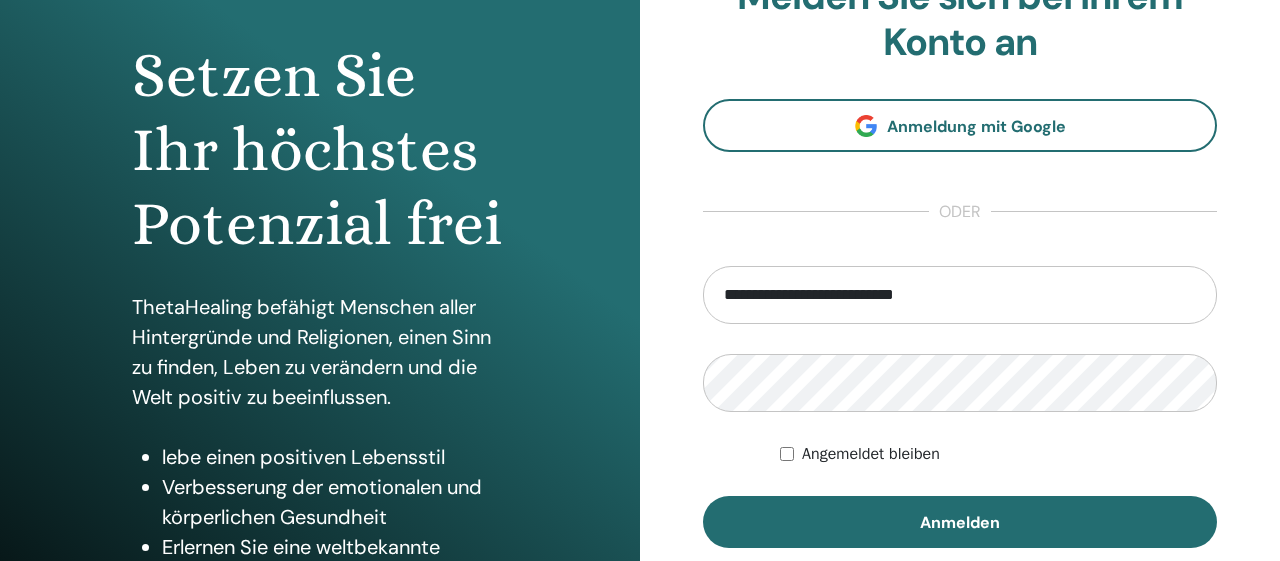 scroll, scrollTop: 181, scrollLeft: 0, axis: vertical 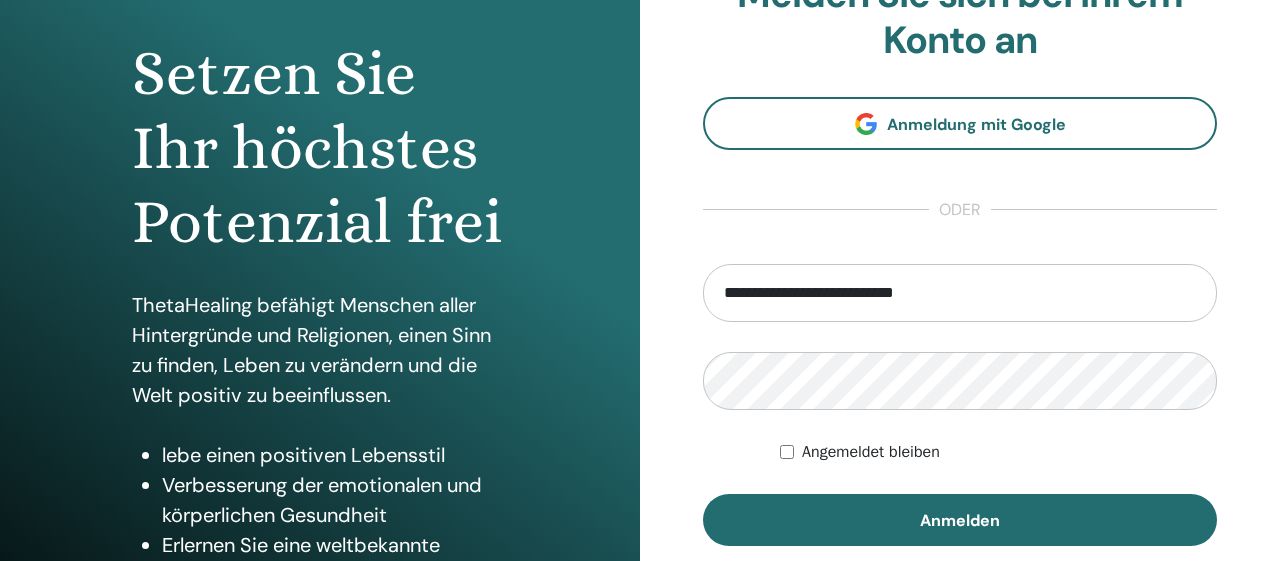 type on "**********" 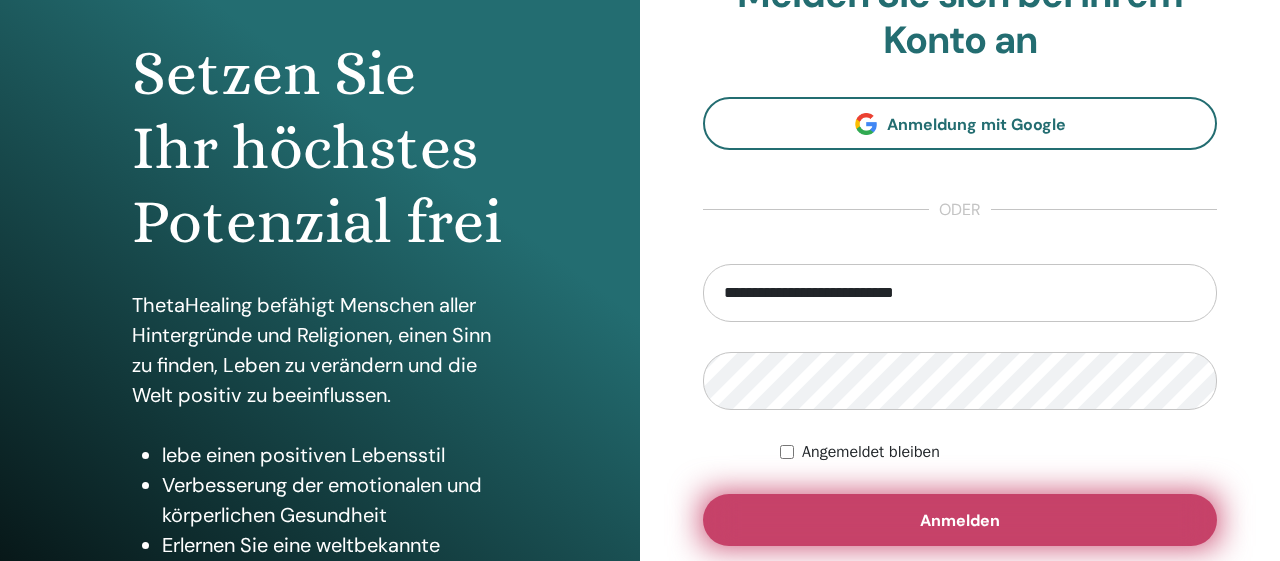 click on "Anmelden" at bounding box center (960, 520) 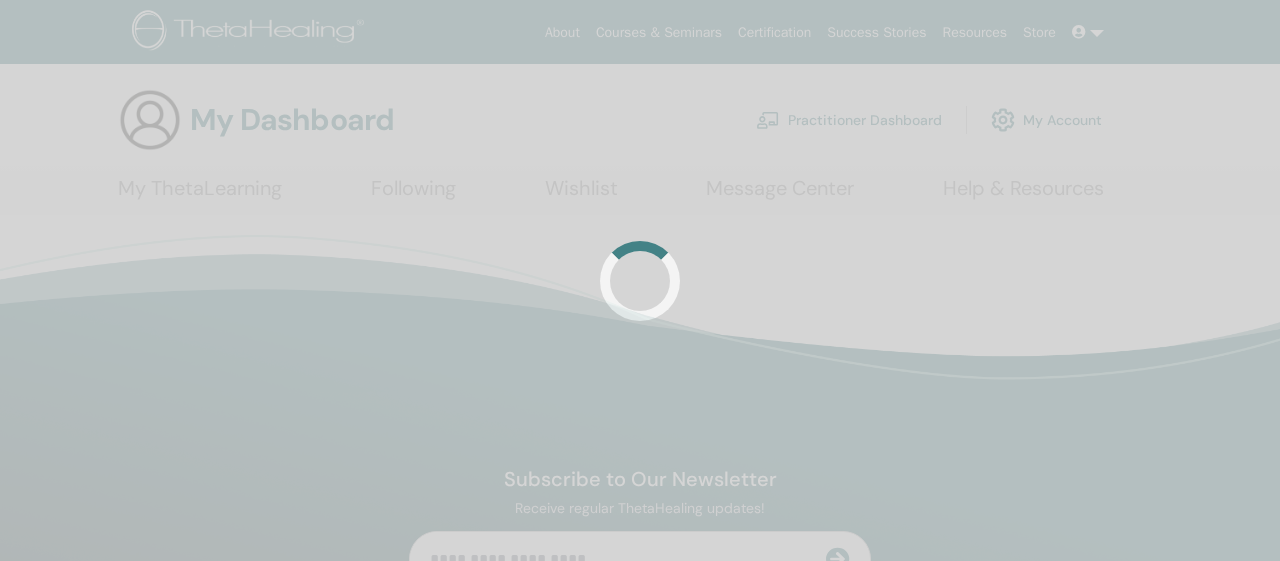 scroll, scrollTop: 0, scrollLeft: 0, axis: both 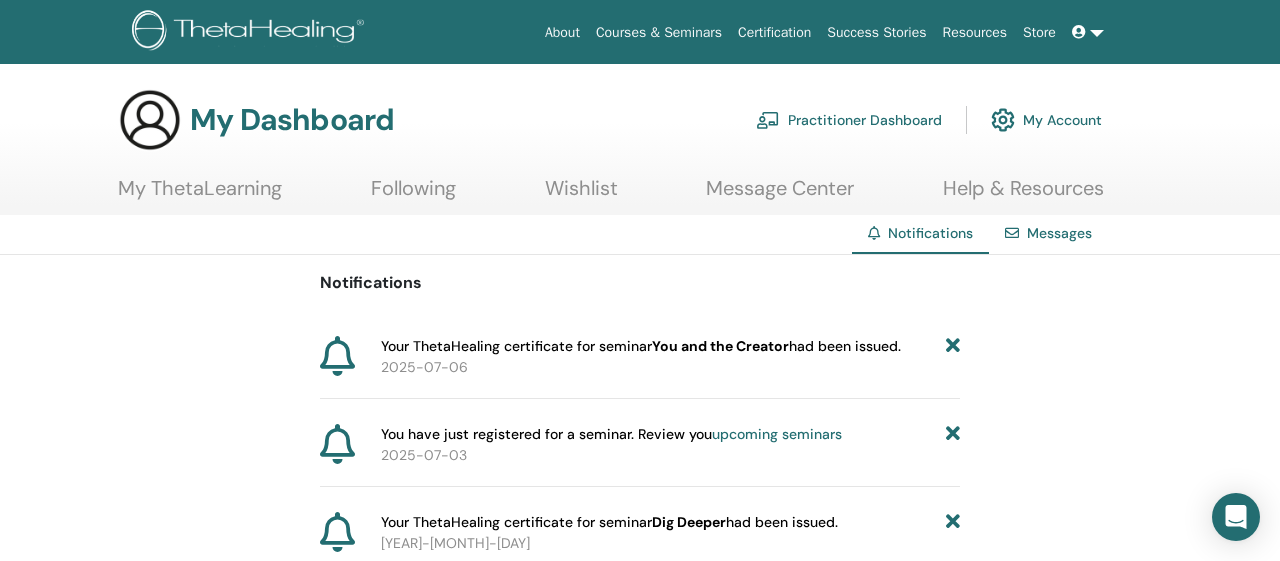 click on "Practitioner Dashboard" at bounding box center [849, 120] 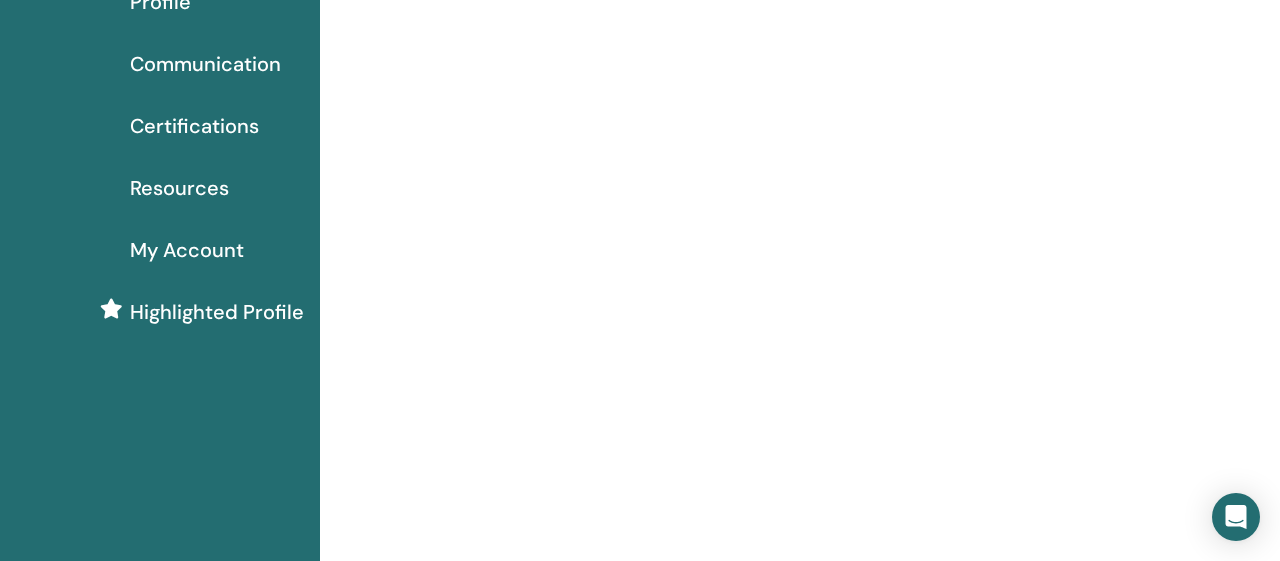 scroll, scrollTop: 0, scrollLeft: 0, axis: both 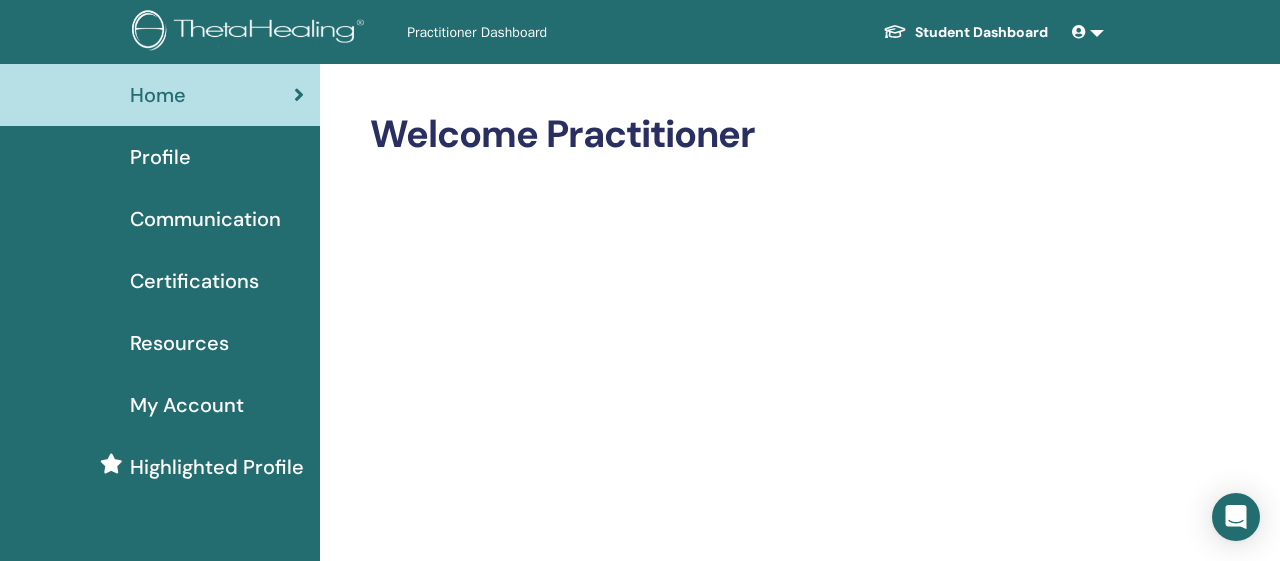 click on "My Account" at bounding box center [187, 405] 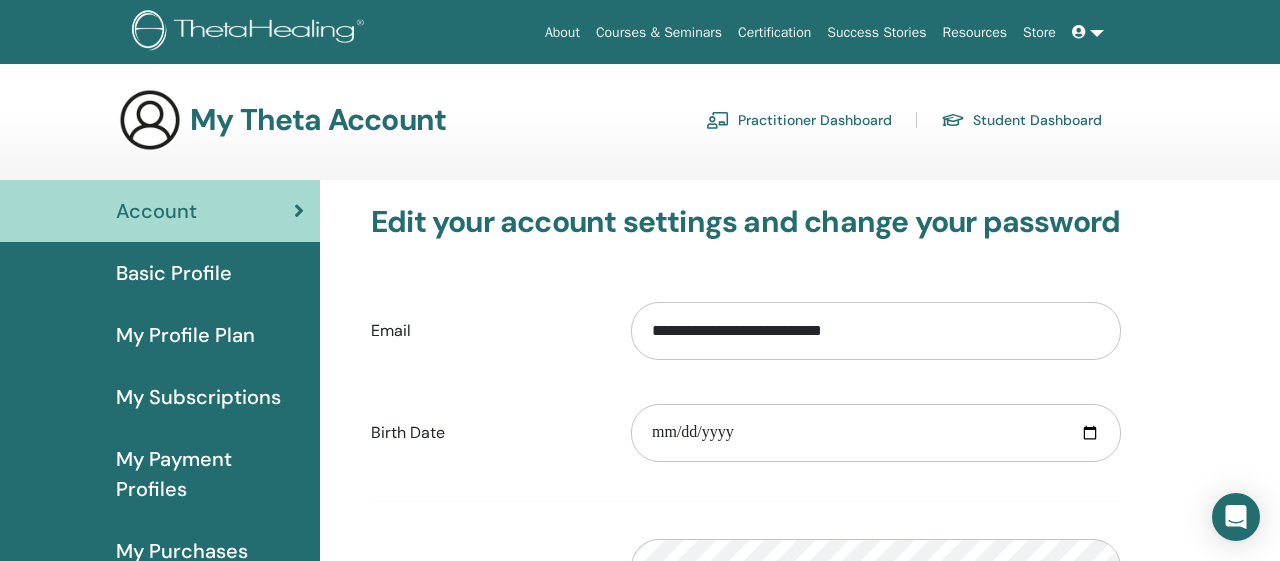 scroll, scrollTop: 0, scrollLeft: 0, axis: both 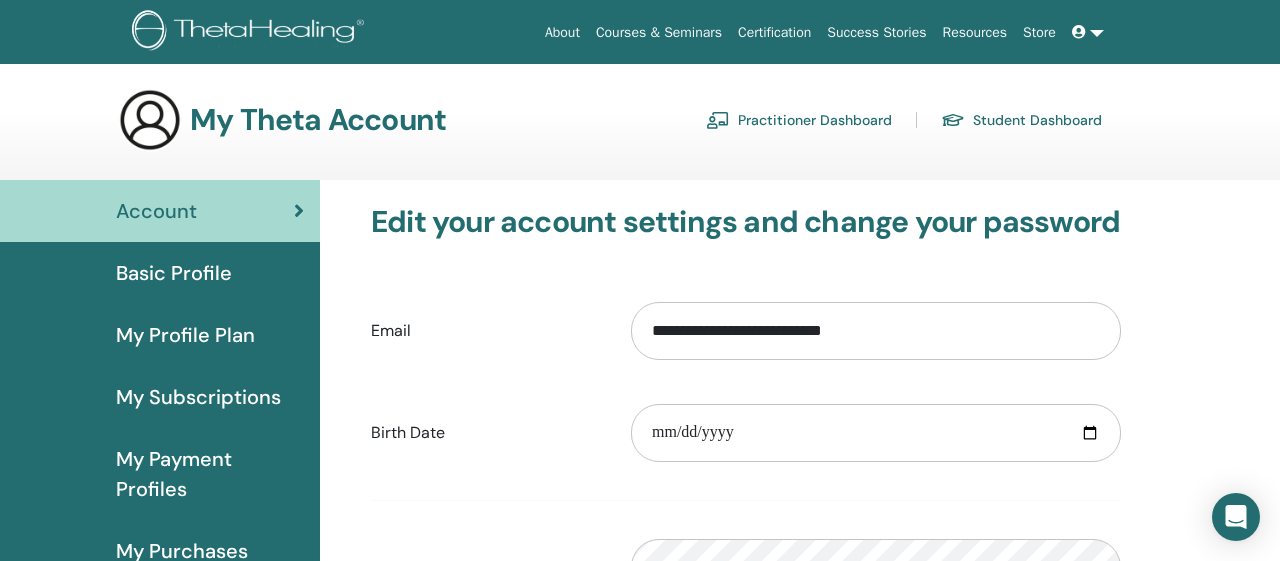 click on "Student Dashboard" at bounding box center [1021, 120] 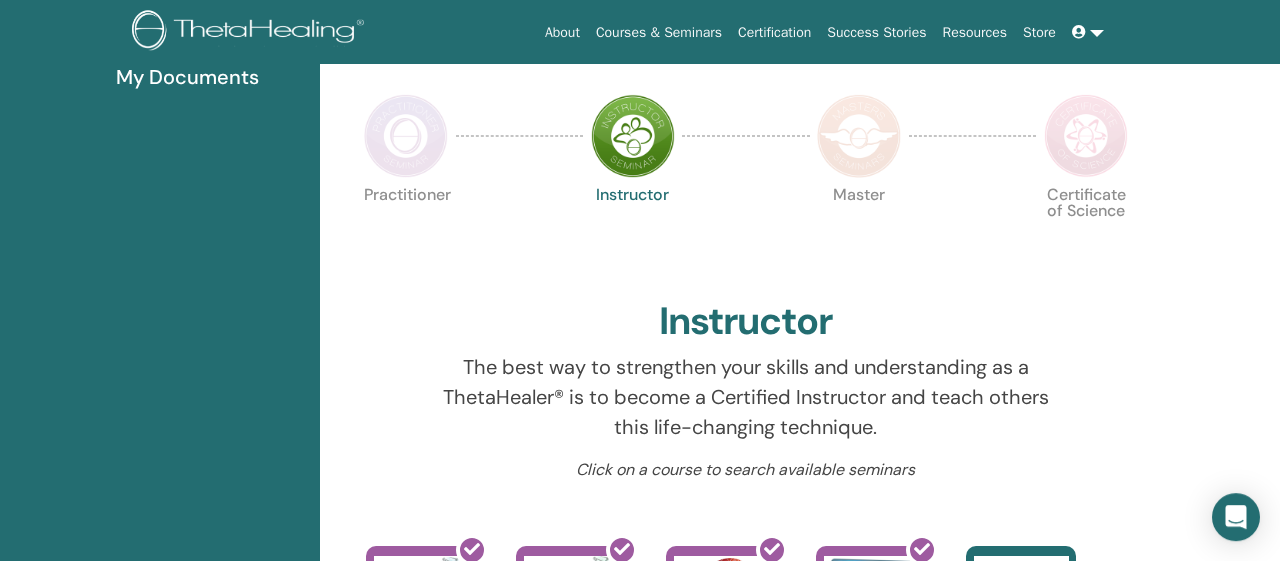 scroll, scrollTop: 0, scrollLeft: 0, axis: both 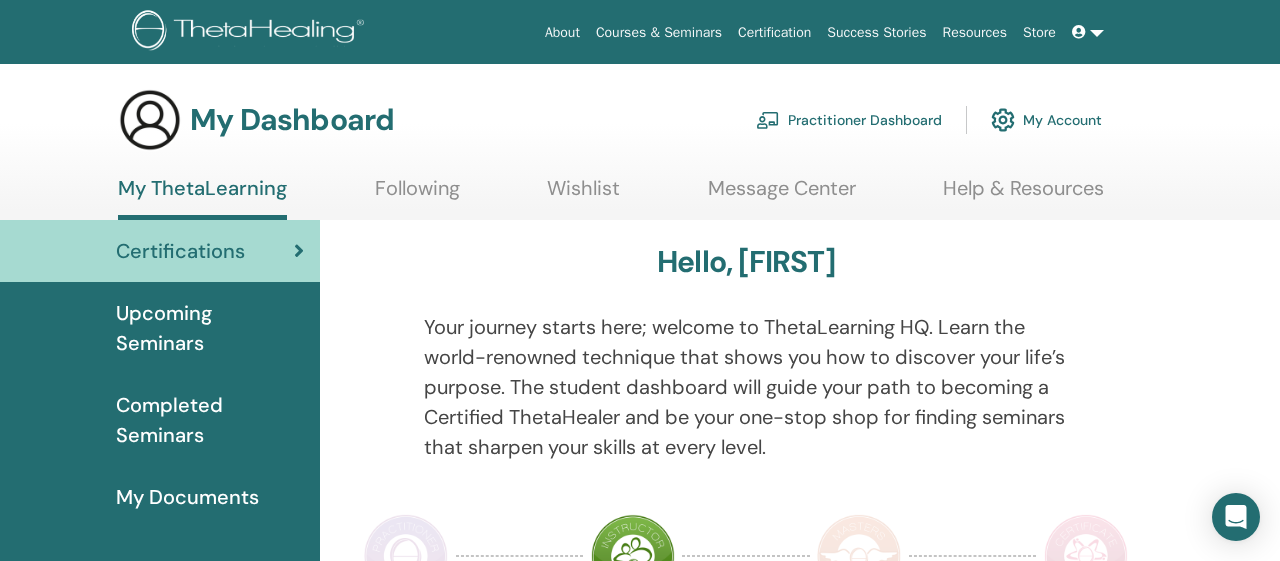 click on "Practitioner Dashboard" at bounding box center [849, 120] 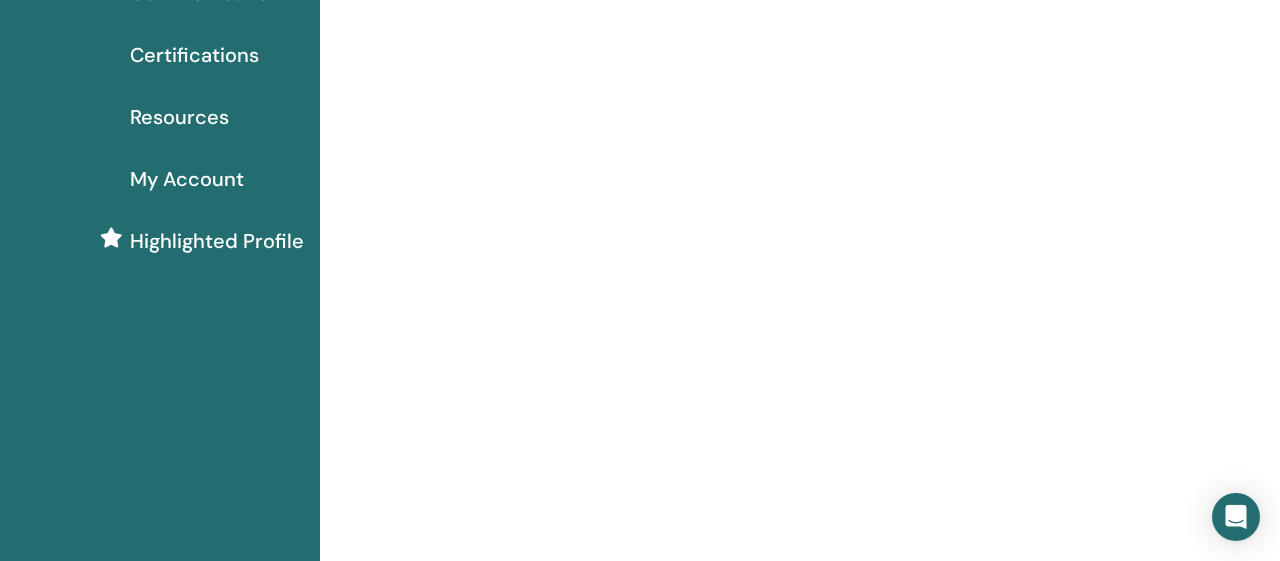 scroll, scrollTop: 0, scrollLeft: 0, axis: both 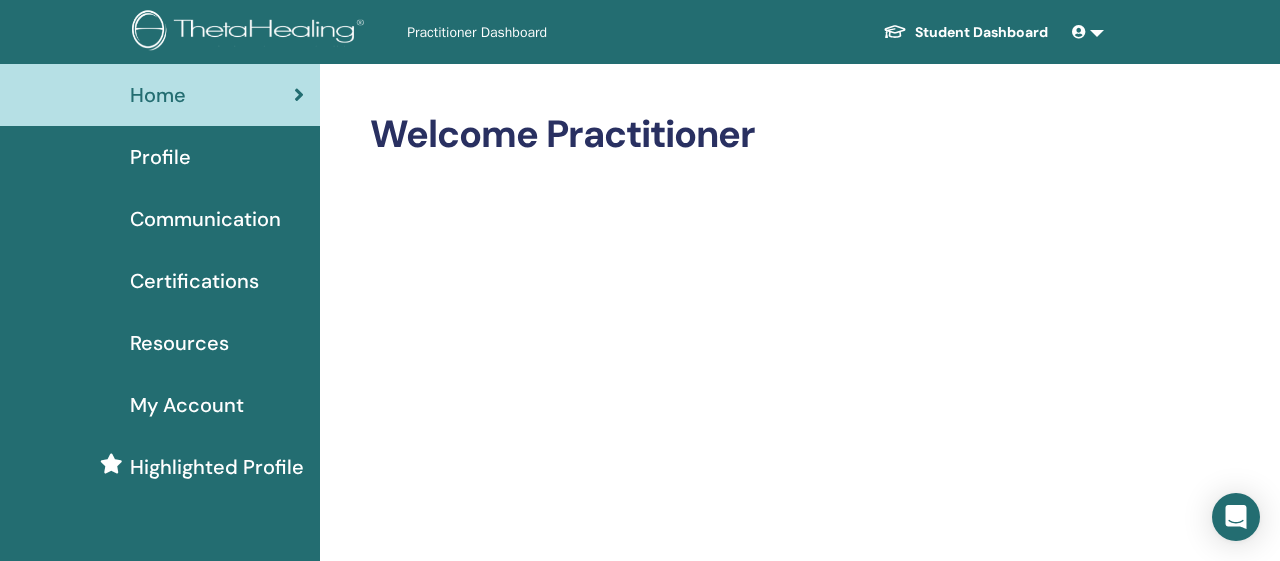 click on "Practitioner Dashboard" at bounding box center [557, 32] 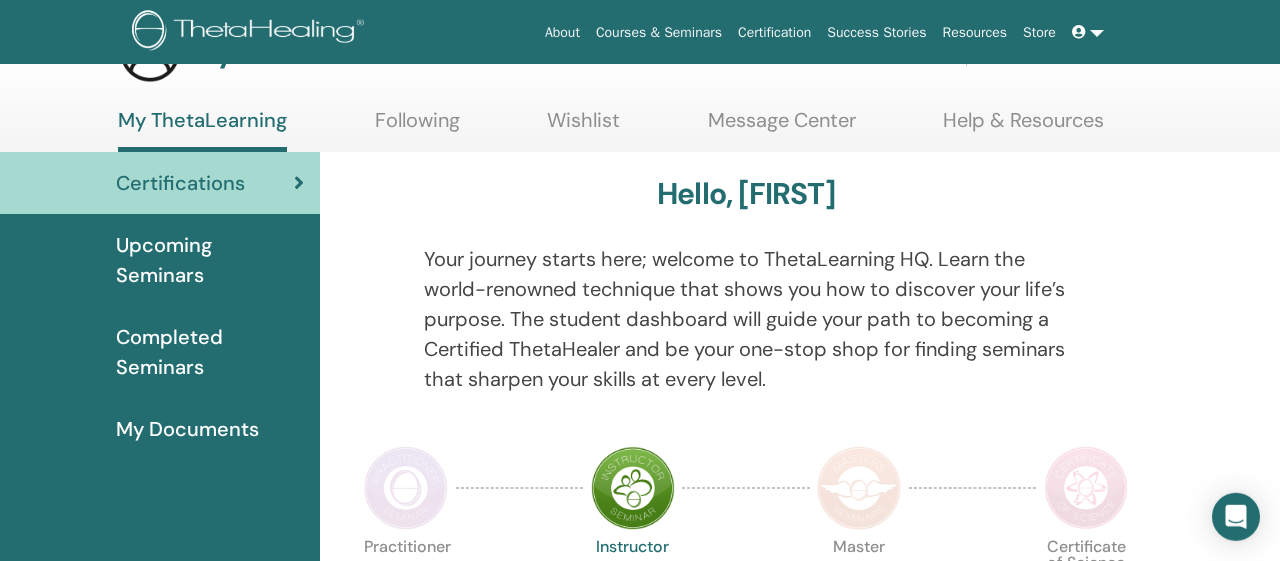 scroll, scrollTop: 67, scrollLeft: 0, axis: vertical 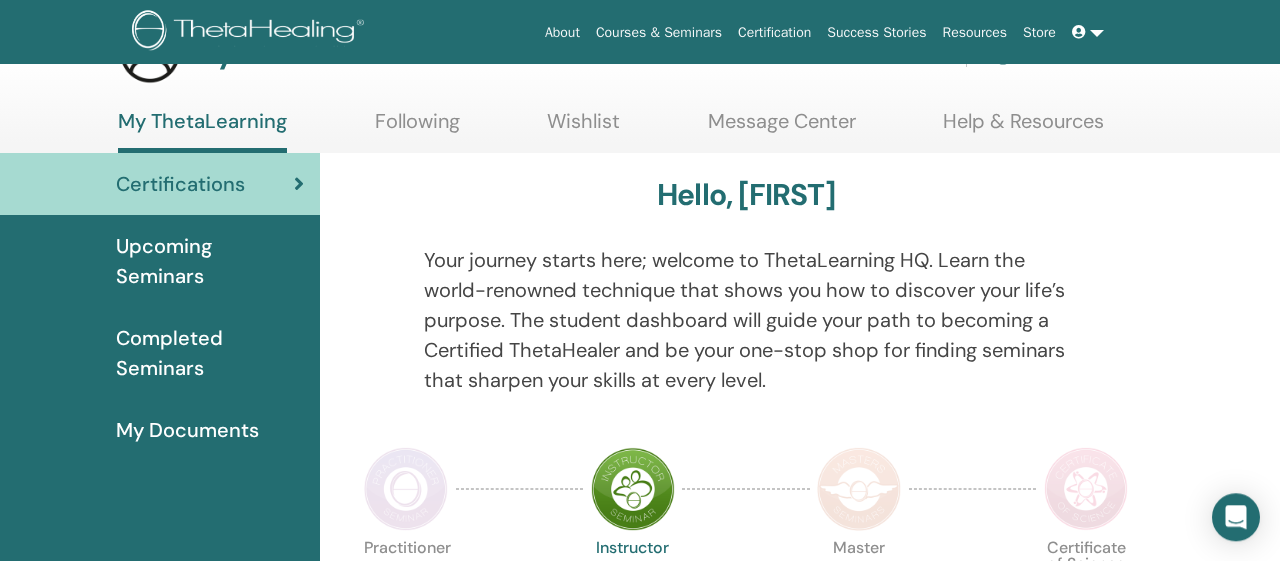 click on "Upcoming Seminars" at bounding box center (210, 261) 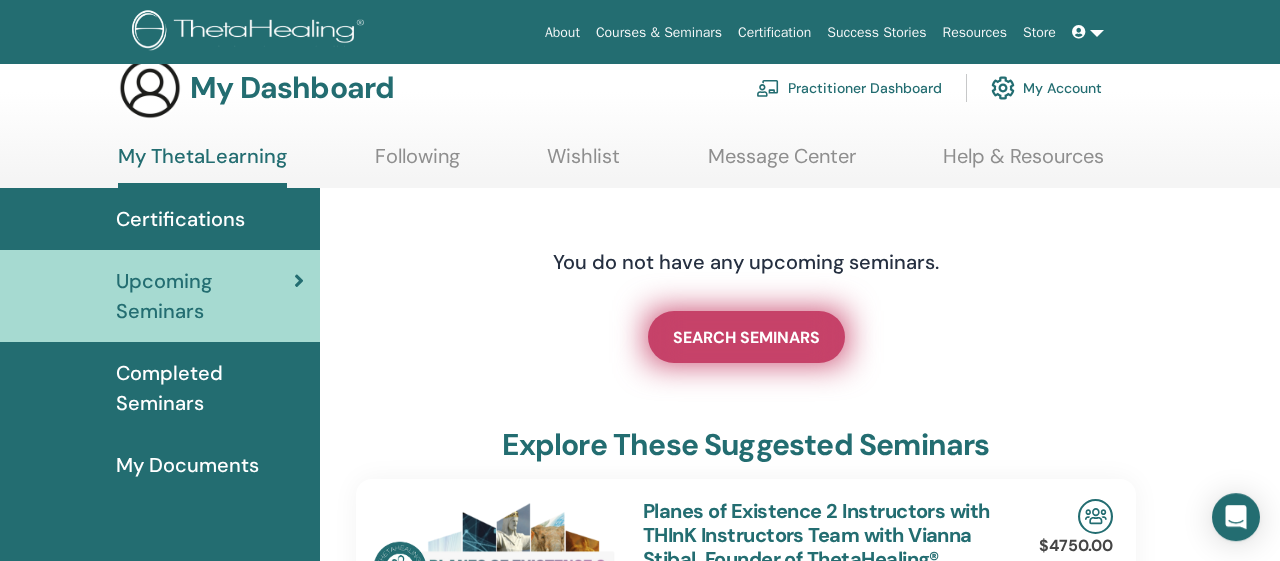 scroll, scrollTop: 0, scrollLeft: 0, axis: both 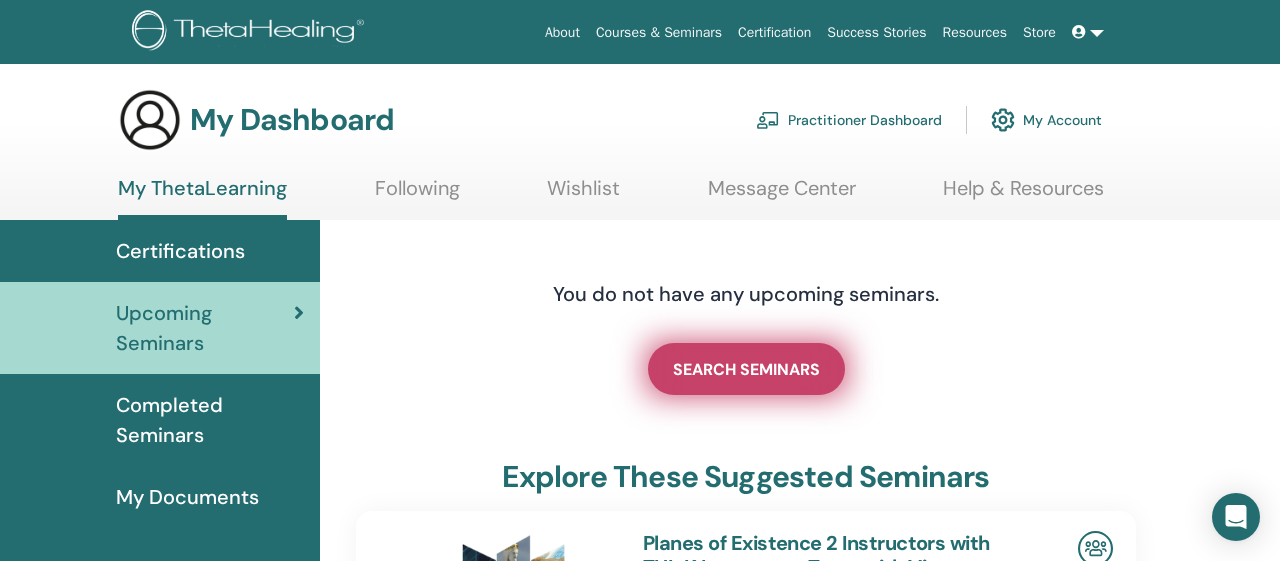 click on "SEARCH SEMINARS" at bounding box center (746, 369) 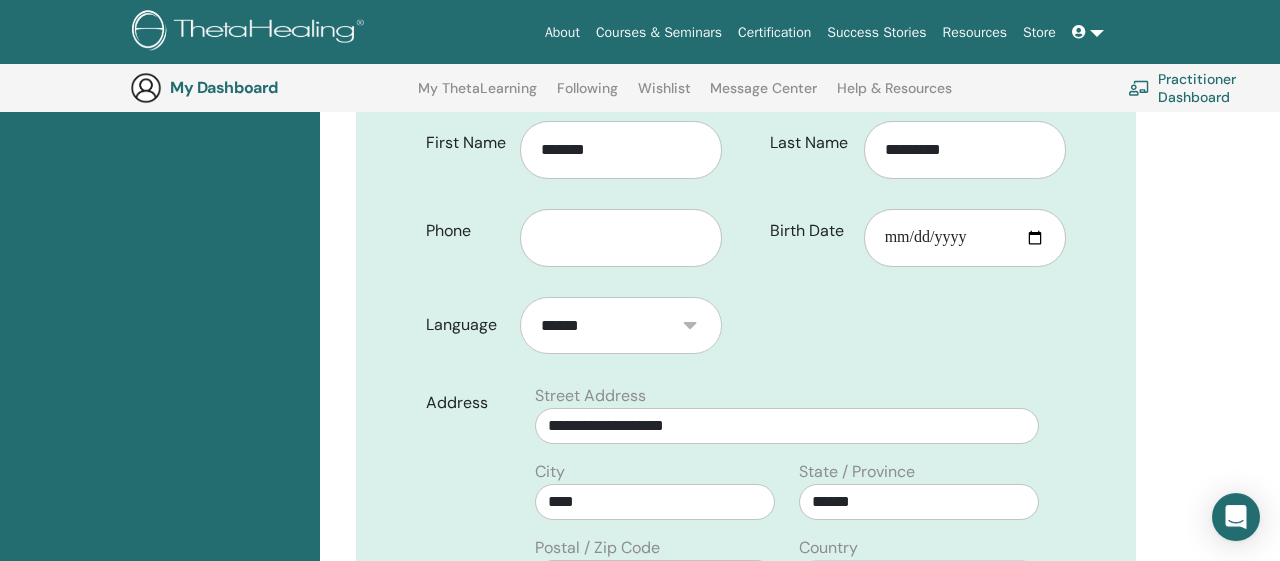 scroll, scrollTop: 439, scrollLeft: 0, axis: vertical 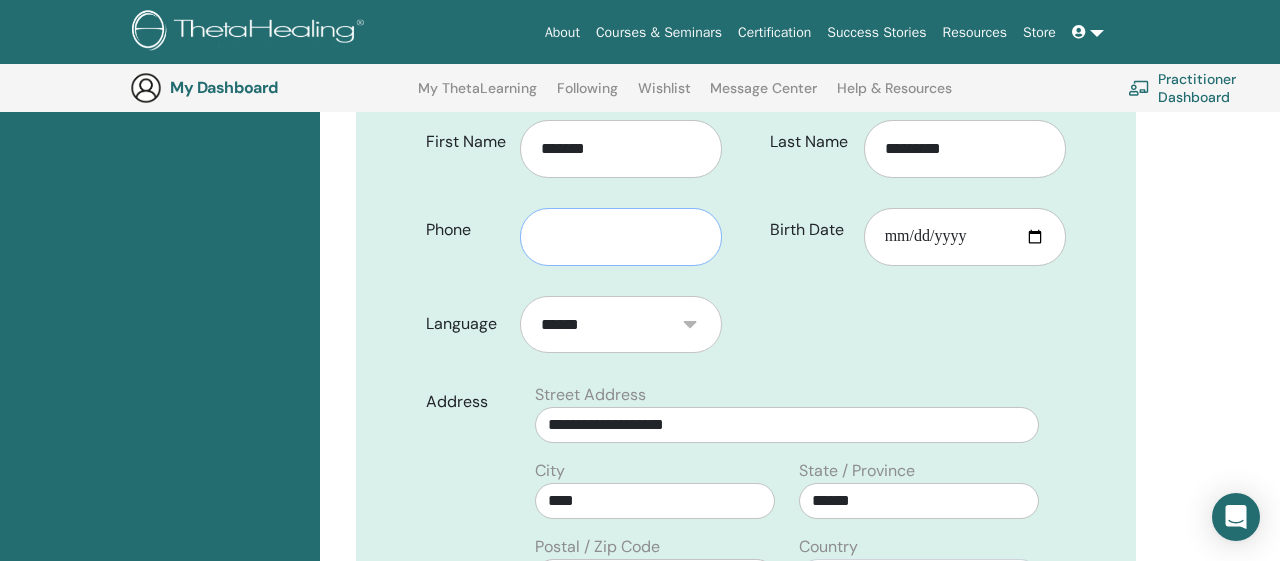 click at bounding box center (621, 237) 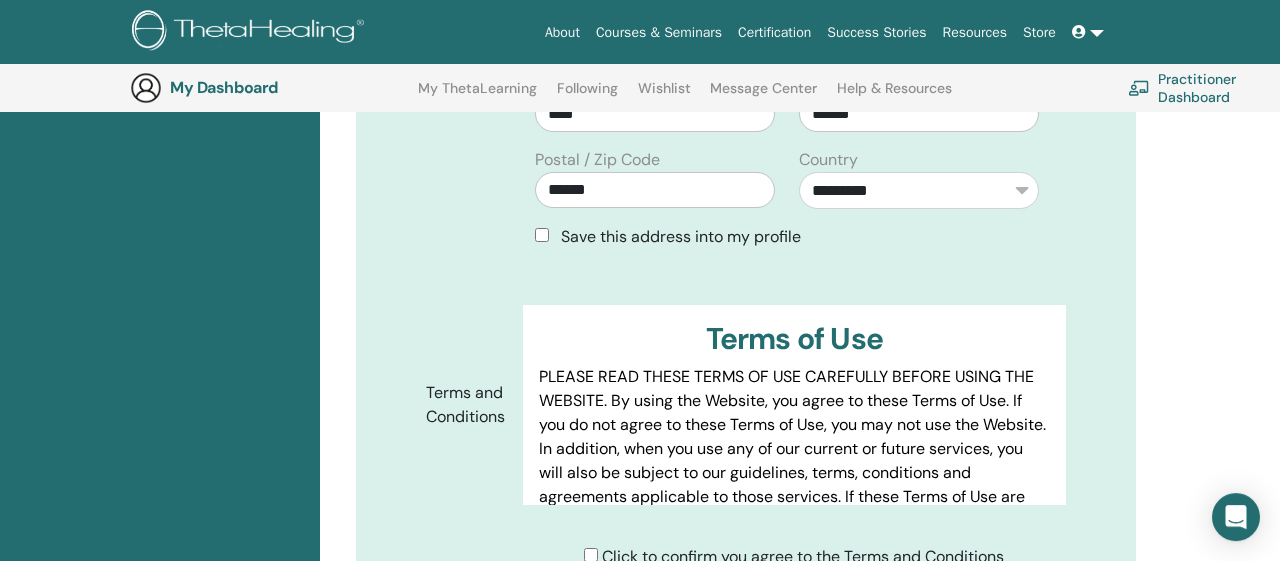 scroll, scrollTop: 827, scrollLeft: 0, axis: vertical 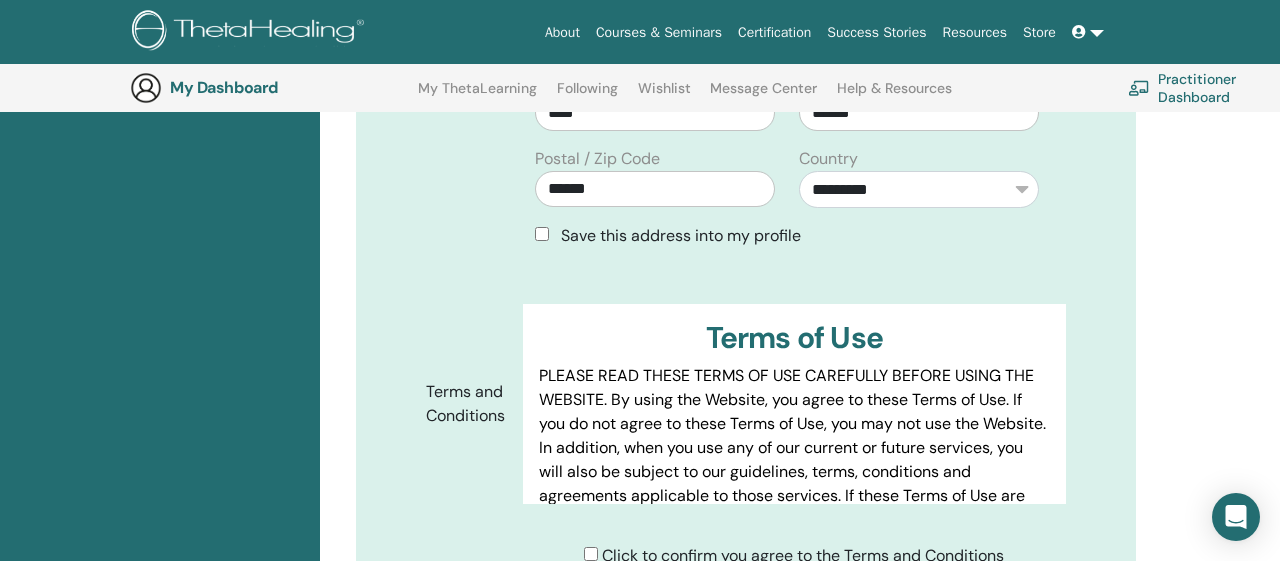 type on "**********" 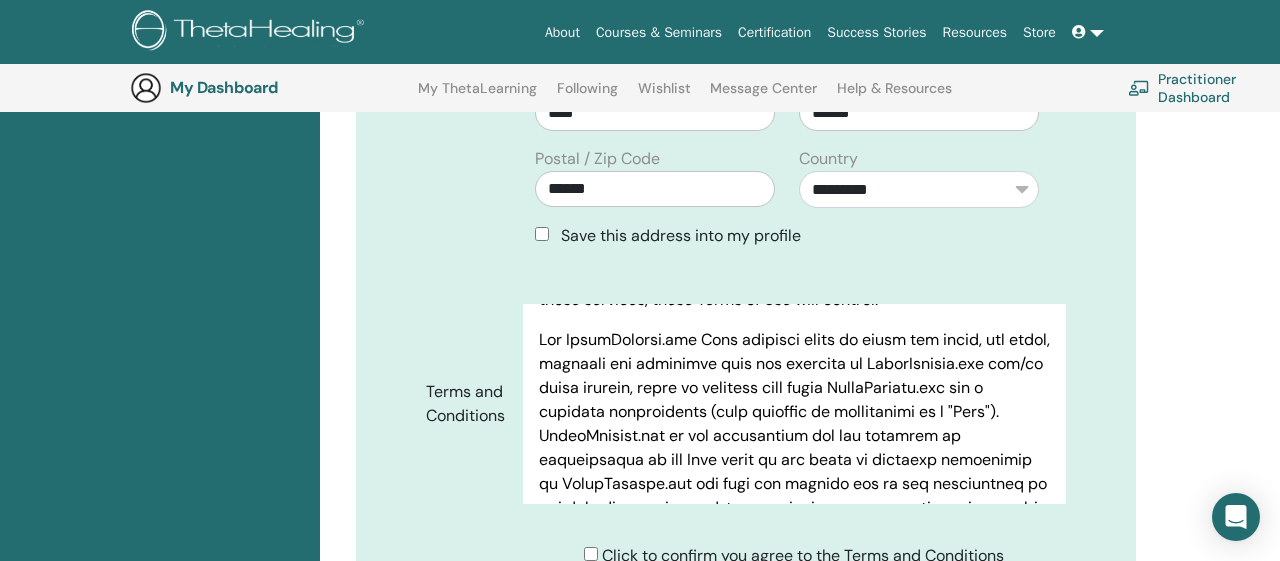 scroll, scrollTop: 244, scrollLeft: 0, axis: vertical 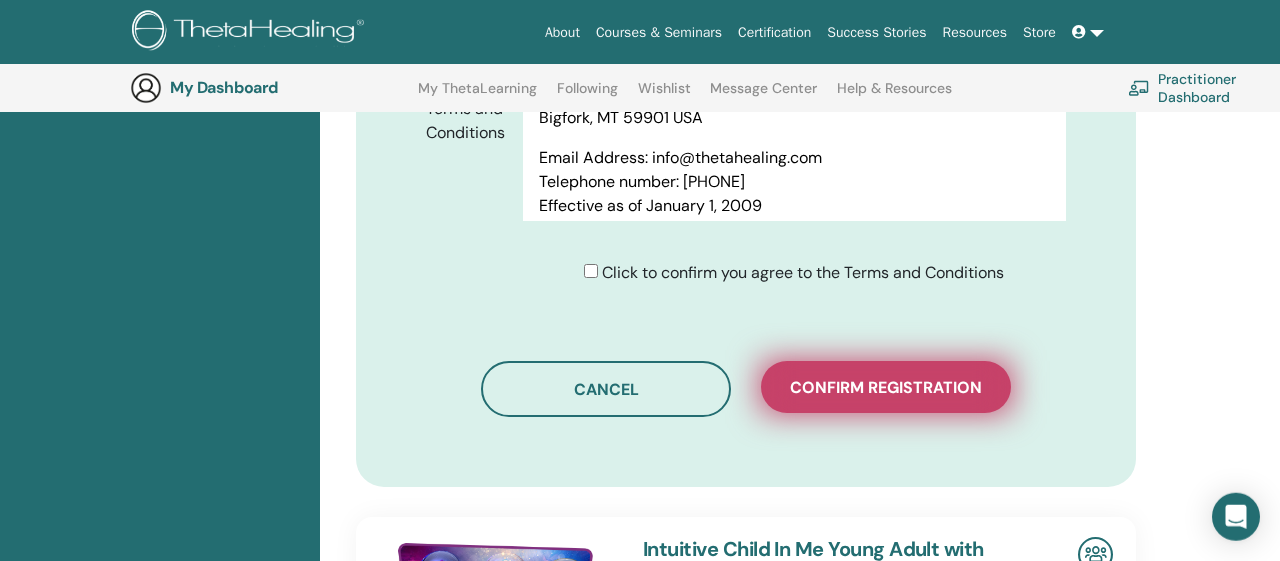 click on "Confirm registration" at bounding box center (886, 387) 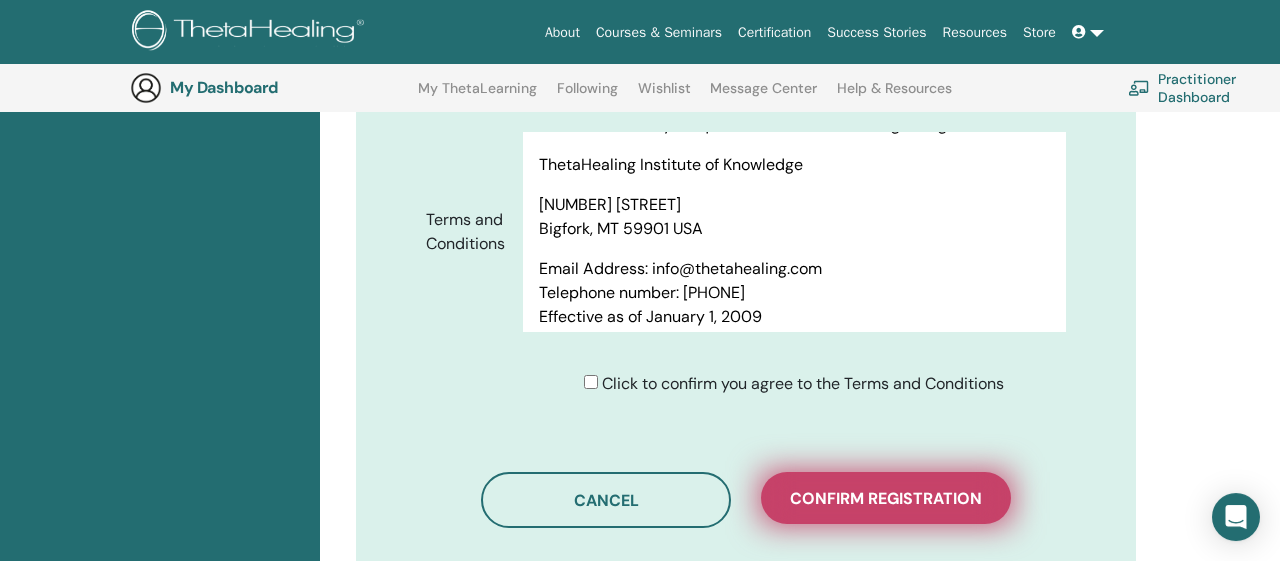 click on "Click to confirm you agree to the Terms and Conditions" at bounding box center (803, 383) 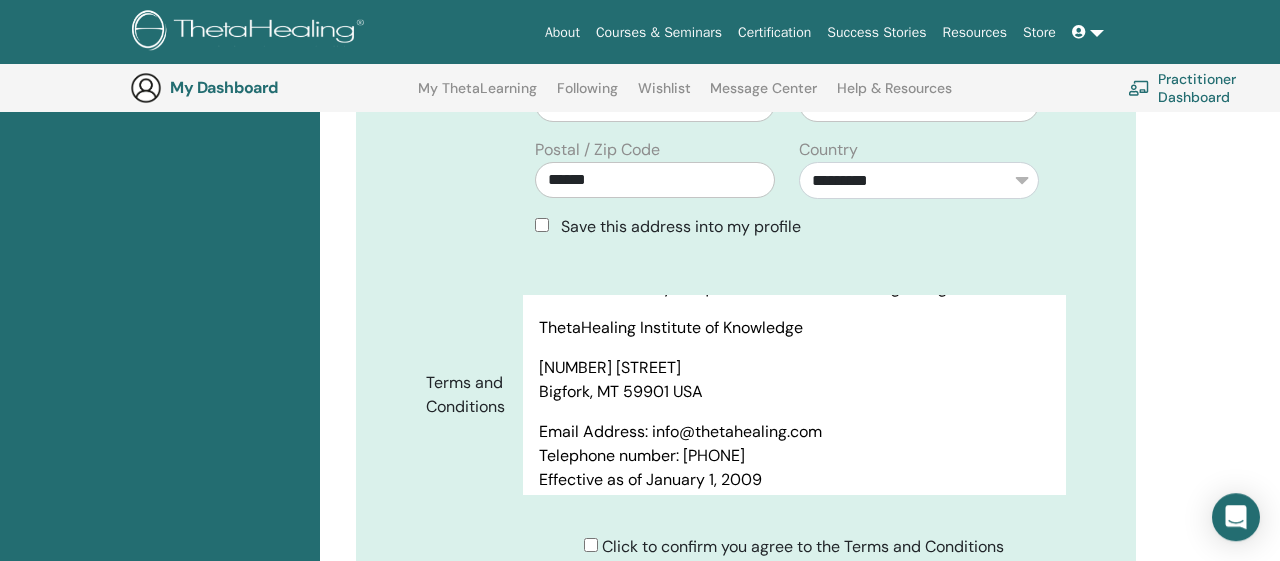 scroll, scrollTop: 896, scrollLeft: 0, axis: vertical 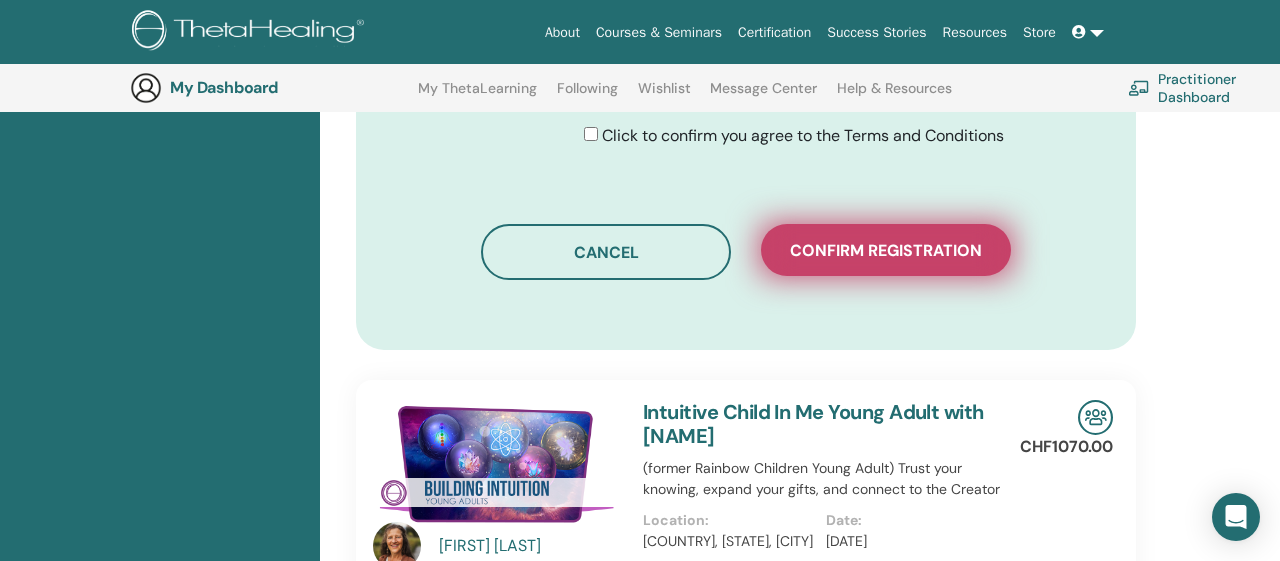 click on "Confirm registration" at bounding box center [886, 250] 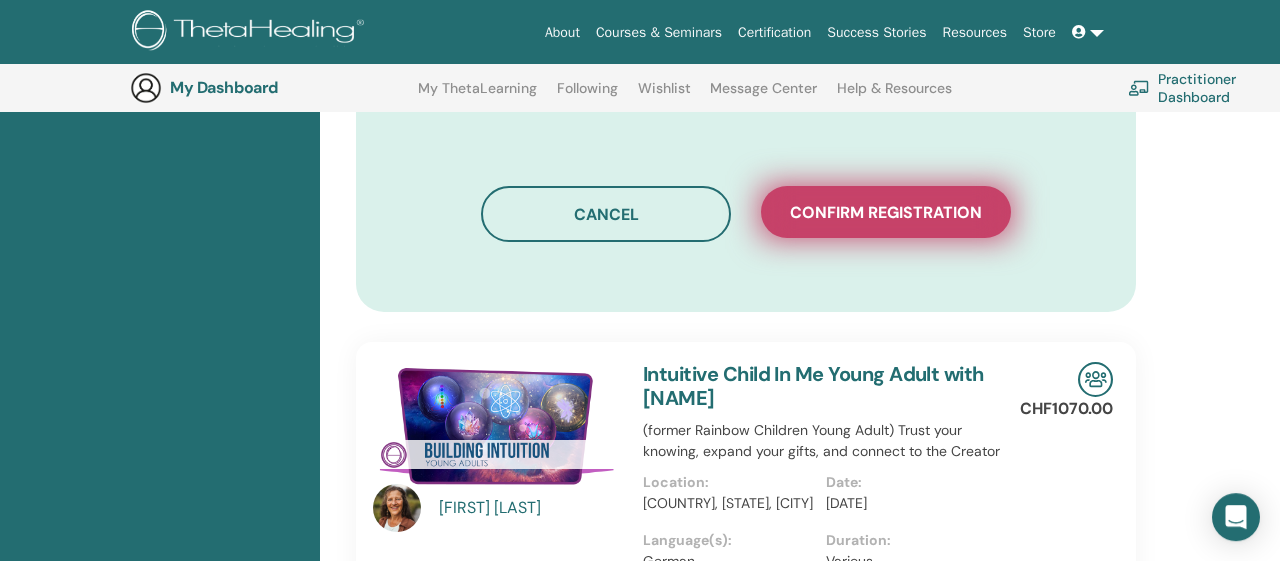 scroll, scrollTop: 1344, scrollLeft: 0, axis: vertical 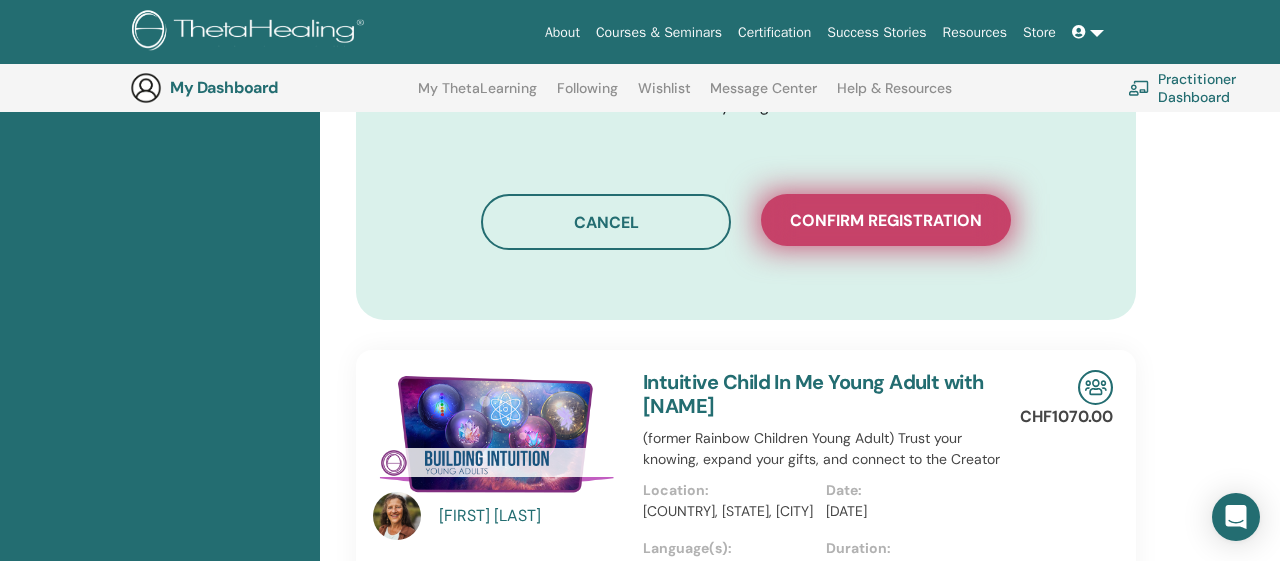 click on "Confirm registration" at bounding box center [886, 220] 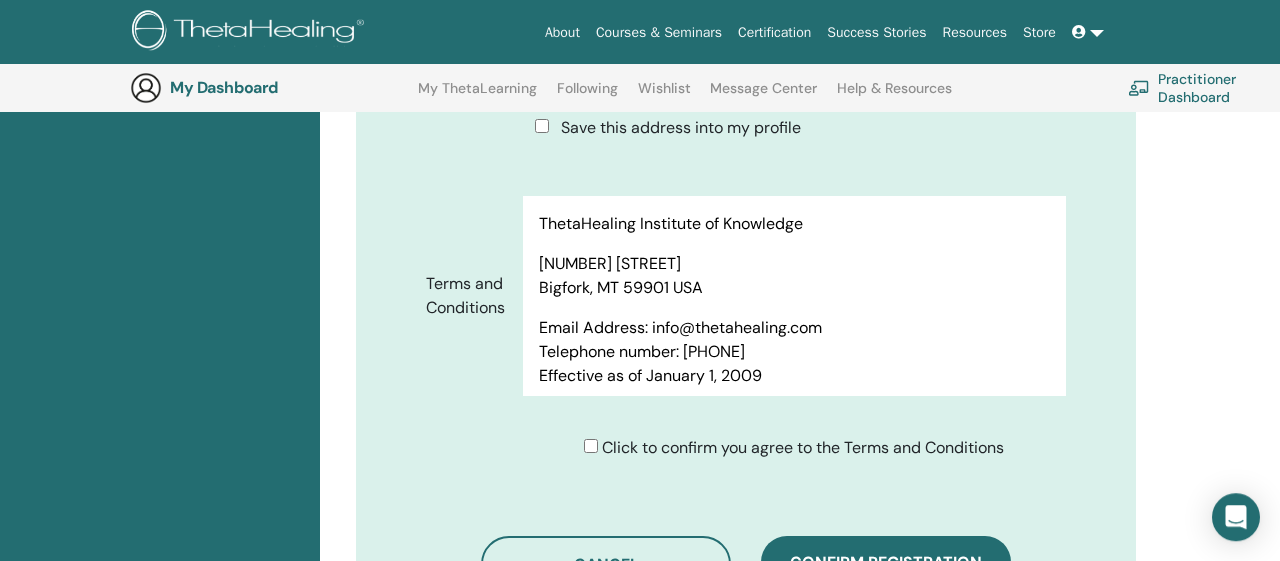 scroll, scrollTop: 1001, scrollLeft: 0, axis: vertical 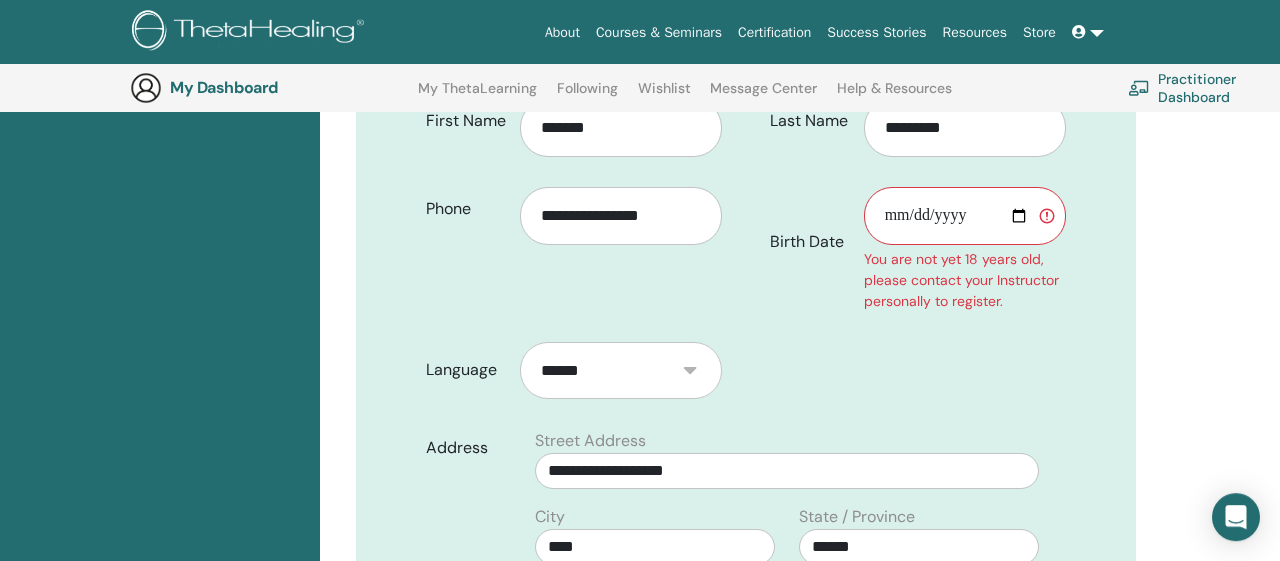 click on "Birth Date" at bounding box center [965, 216] 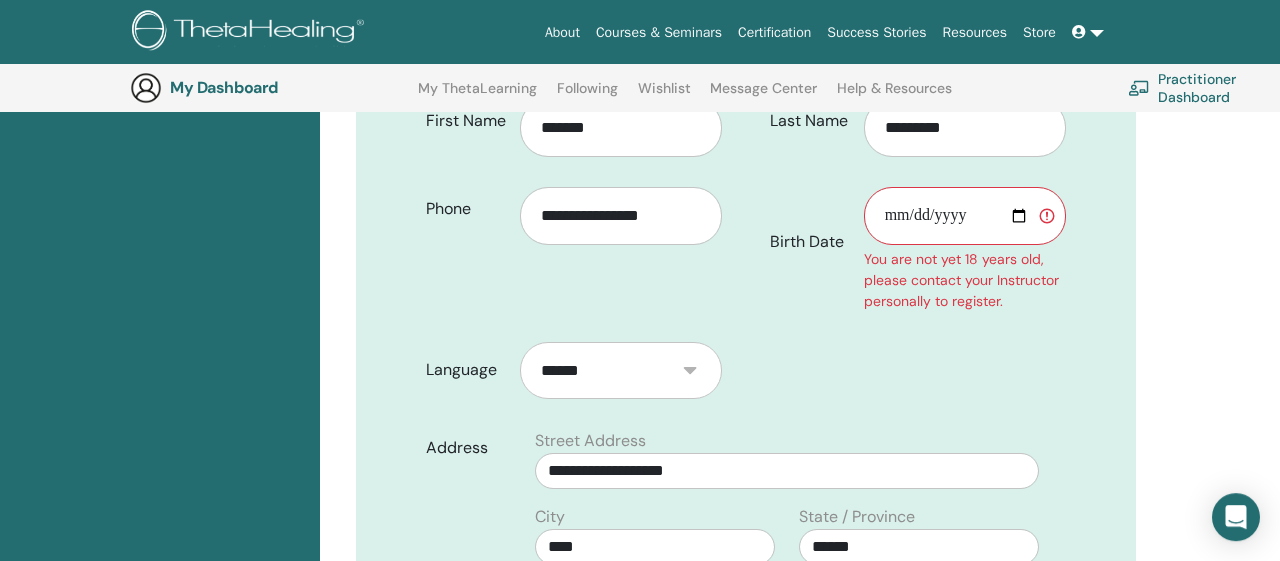 type on "**********" 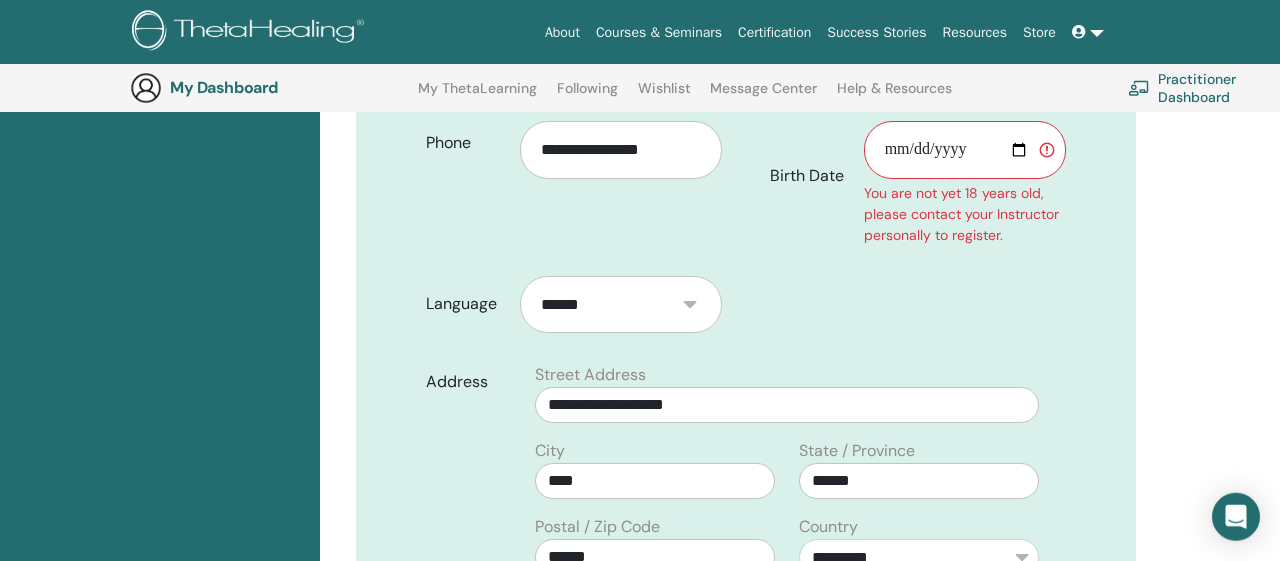 scroll, scrollTop: 522, scrollLeft: 0, axis: vertical 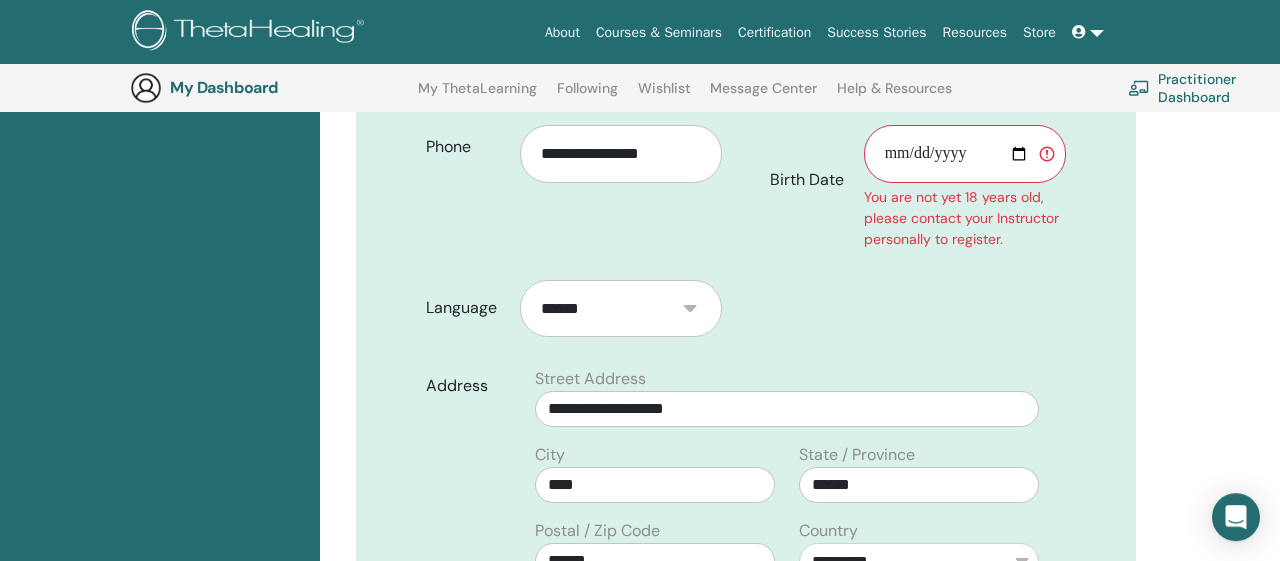 click on "**********" at bounding box center [913, 144] 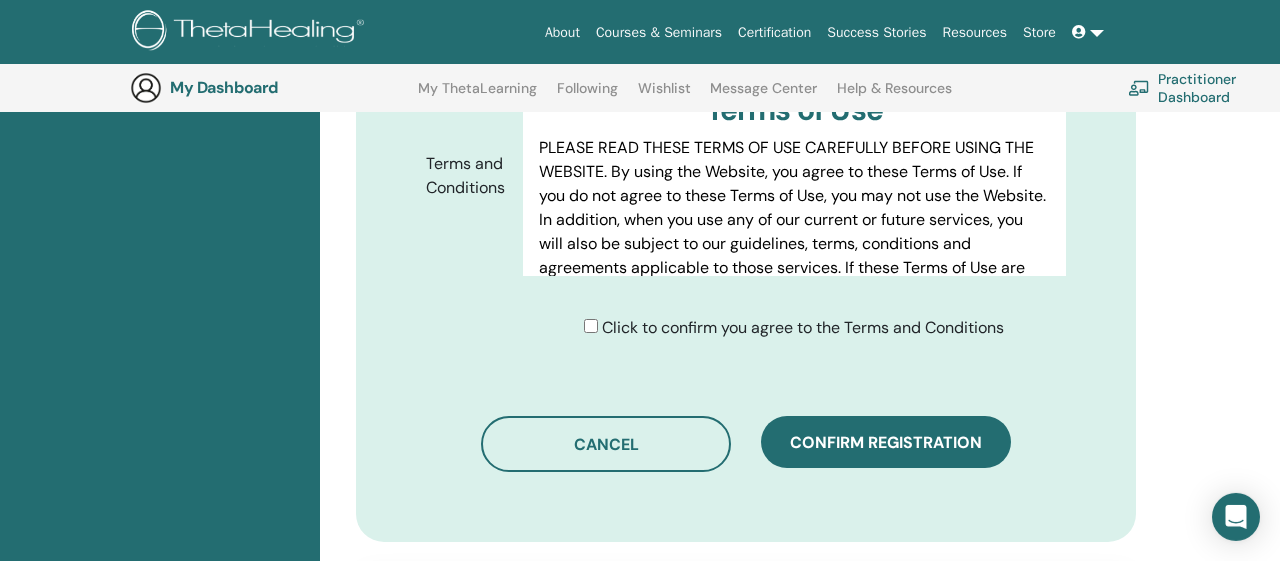 scroll, scrollTop: 1286, scrollLeft: 0, axis: vertical 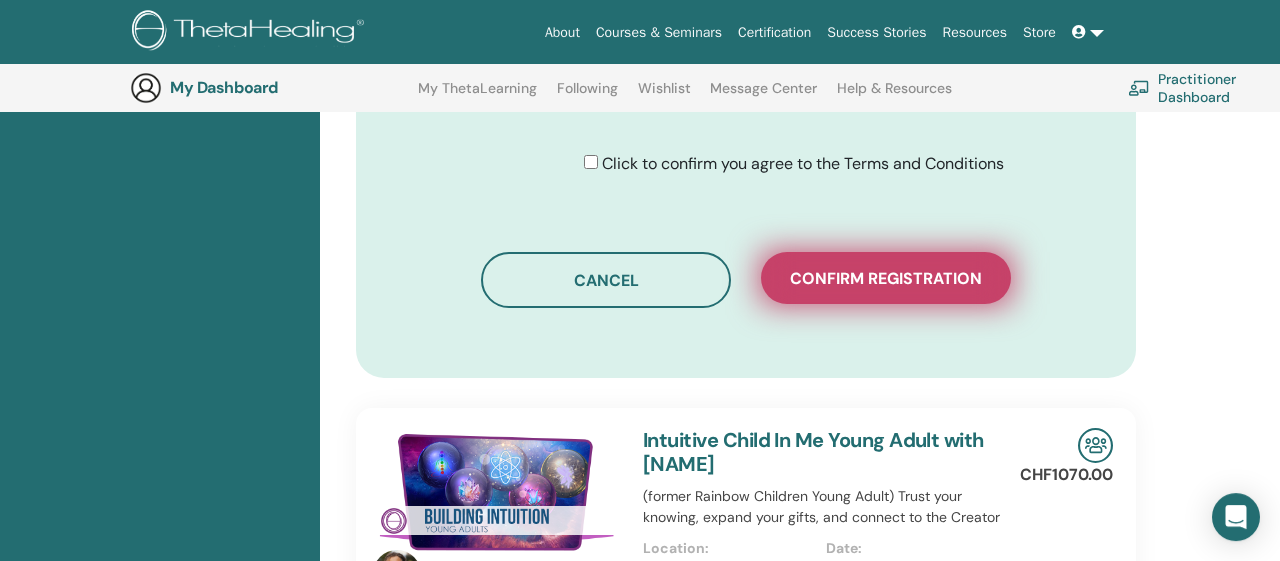 click on "Confirm registration" at bounding box center [886, 278] 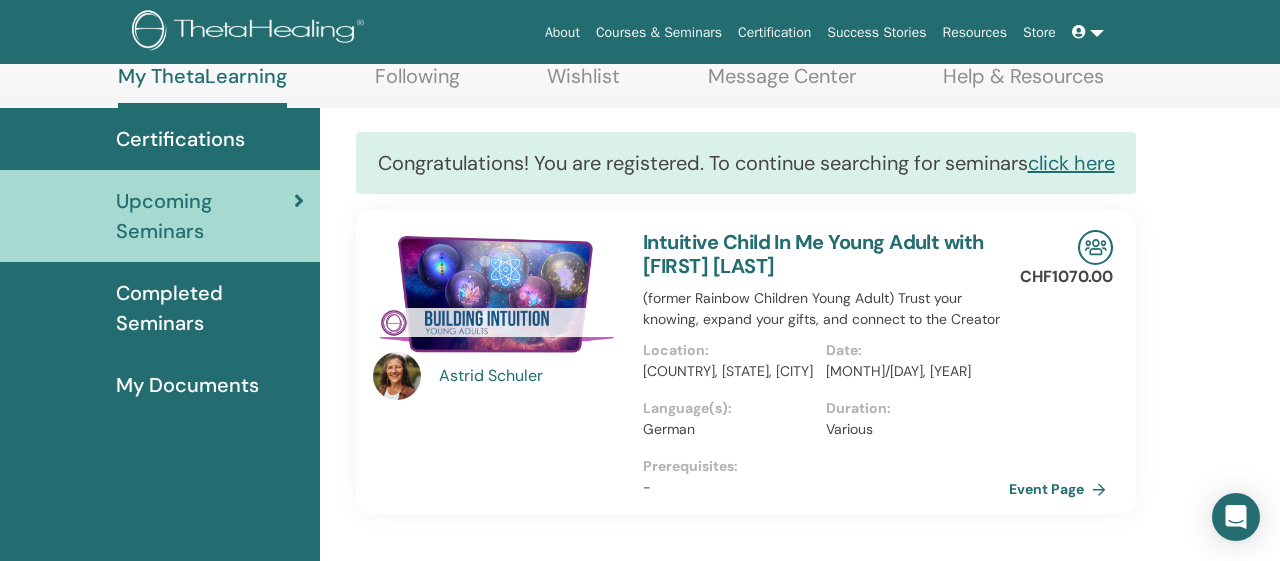 scroll, scrollTop: 114, scrollLeft: 0, axis: vertical 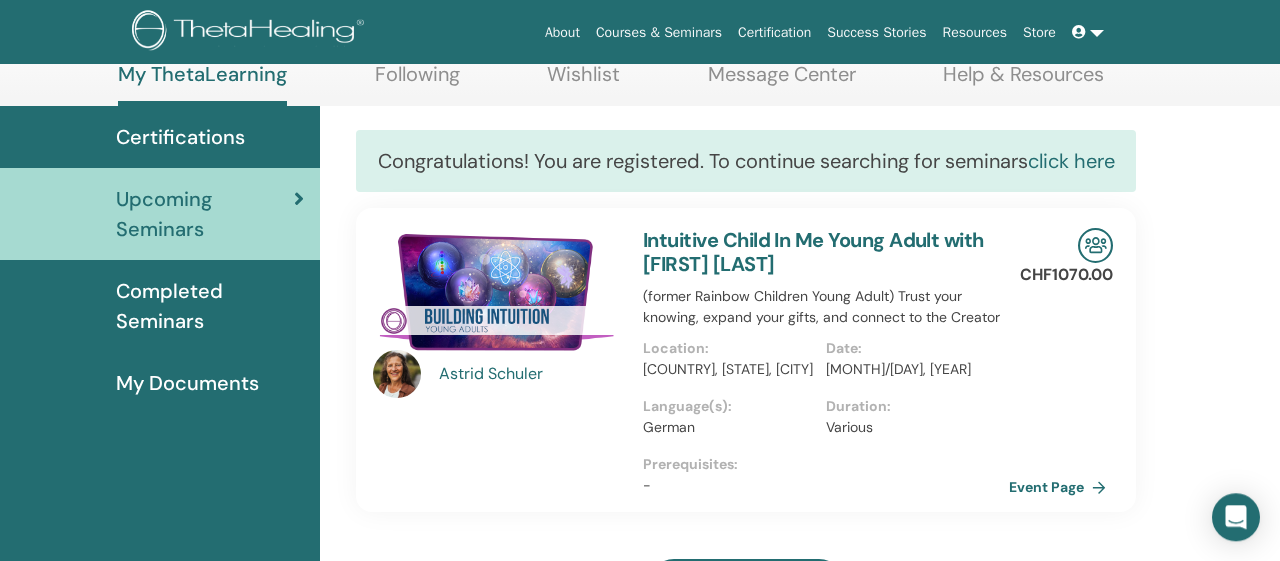 click on "click here" at bounding box center (1071, 161) 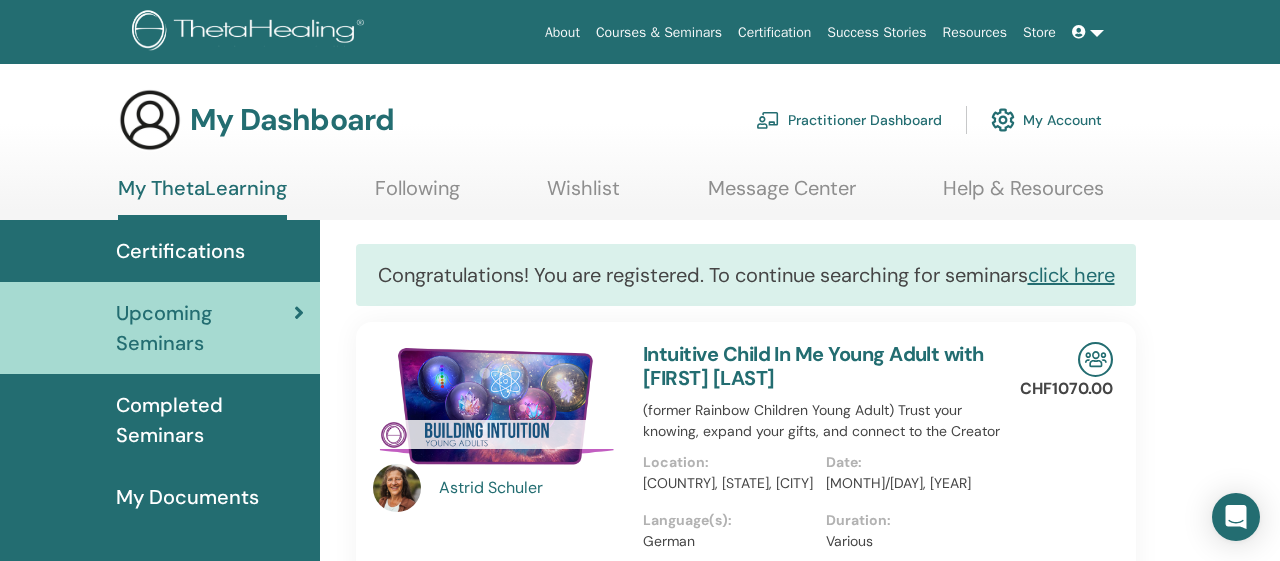click on "Following" at bounding box center (417, 195) 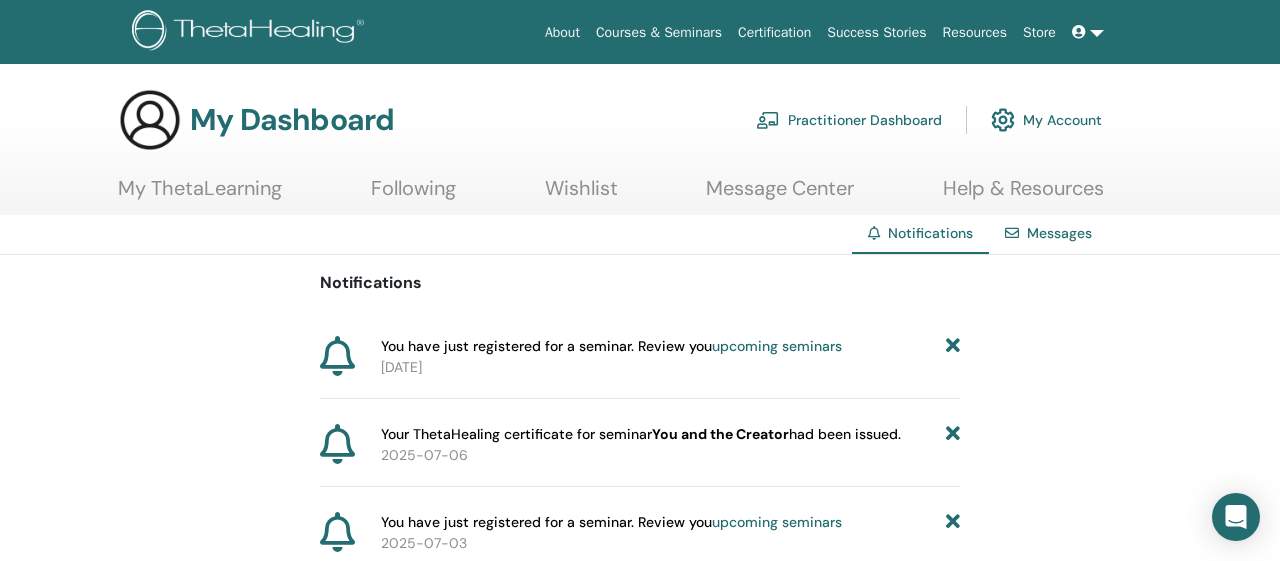 scroll, scrollTop: 0, scrollLeft: 0, axis: both 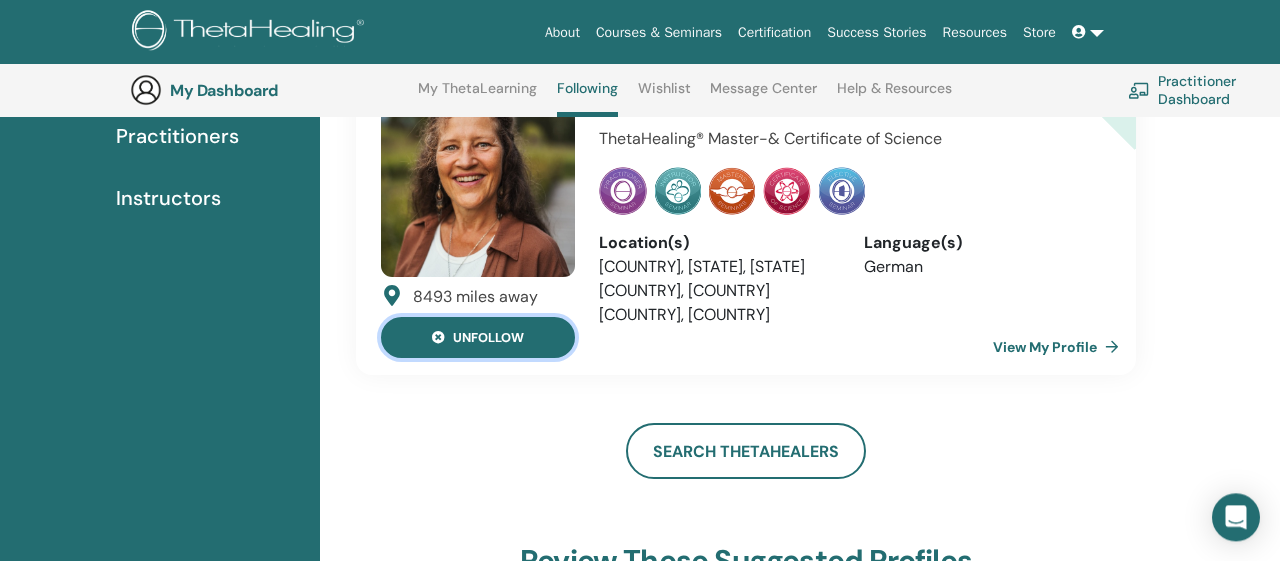 click on "unfollow" at bounding box center [478, 337] 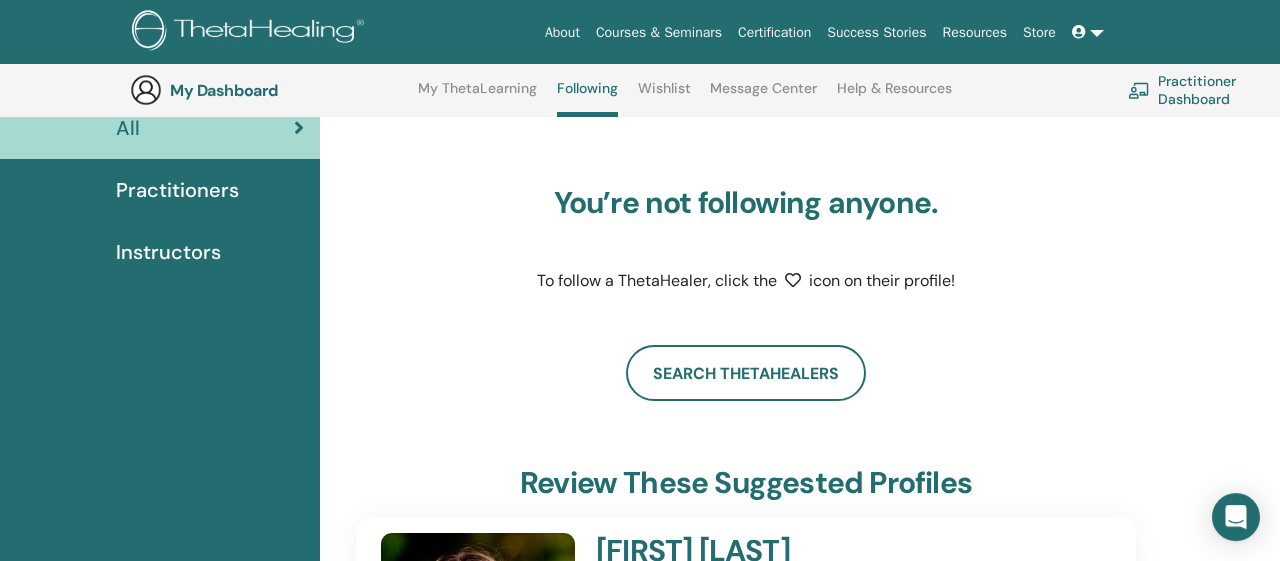 scroll, scrollTop: 0, scrollLeft: 0, axis: both 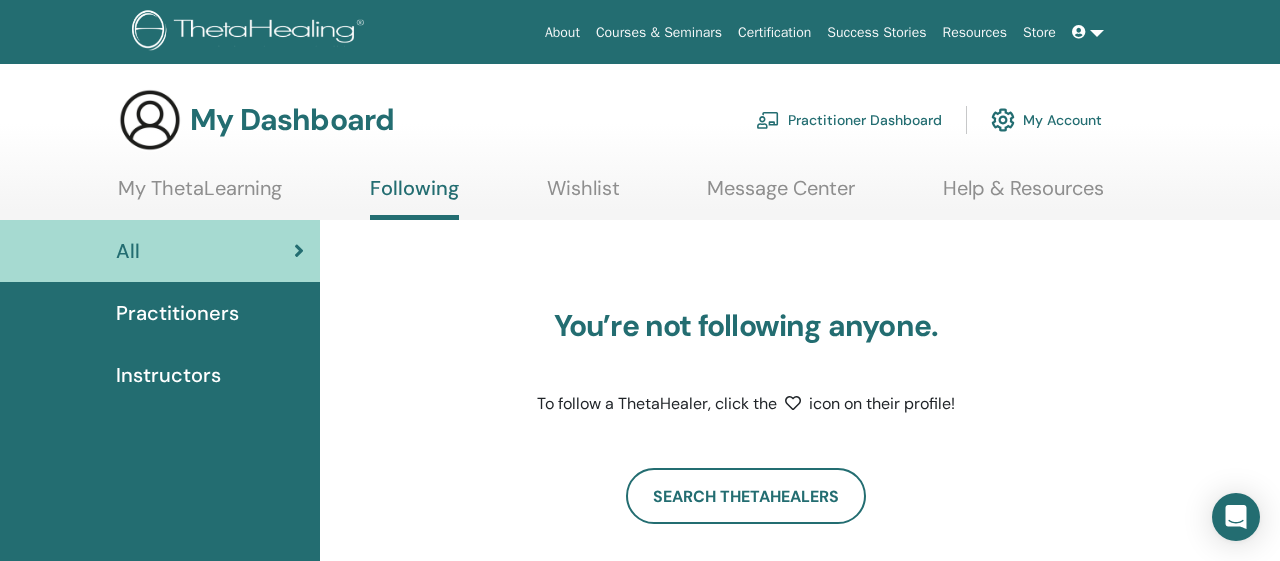 click on "Following" at bounding box center (414, 198) 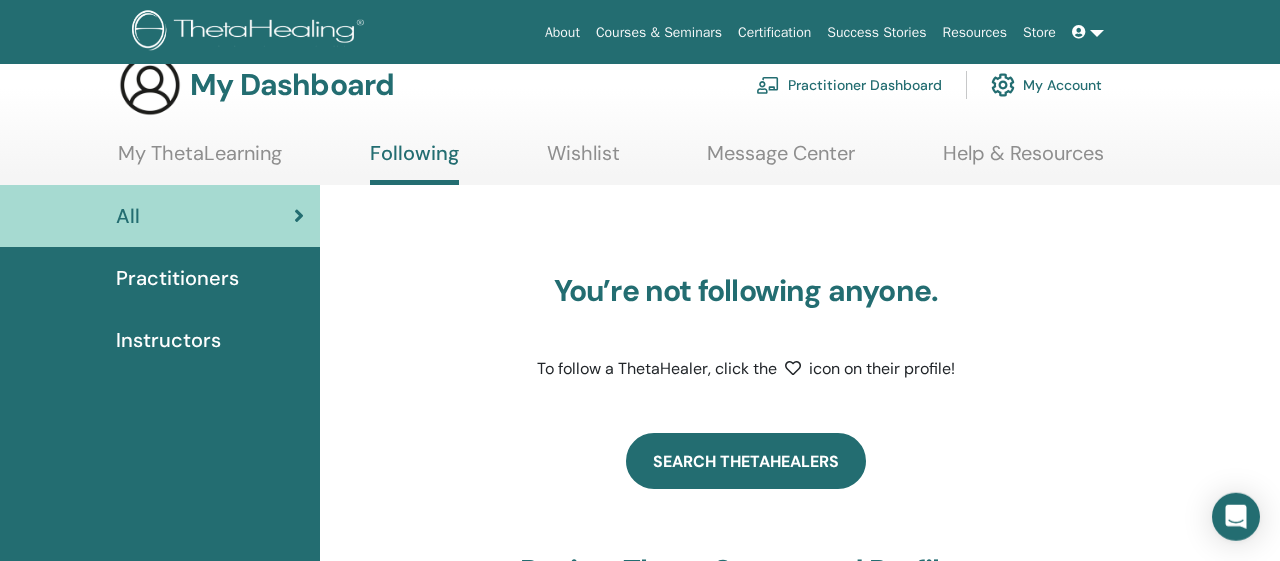 scroll, scrollTop: 34, scrollLeft: 0, axis: vertical 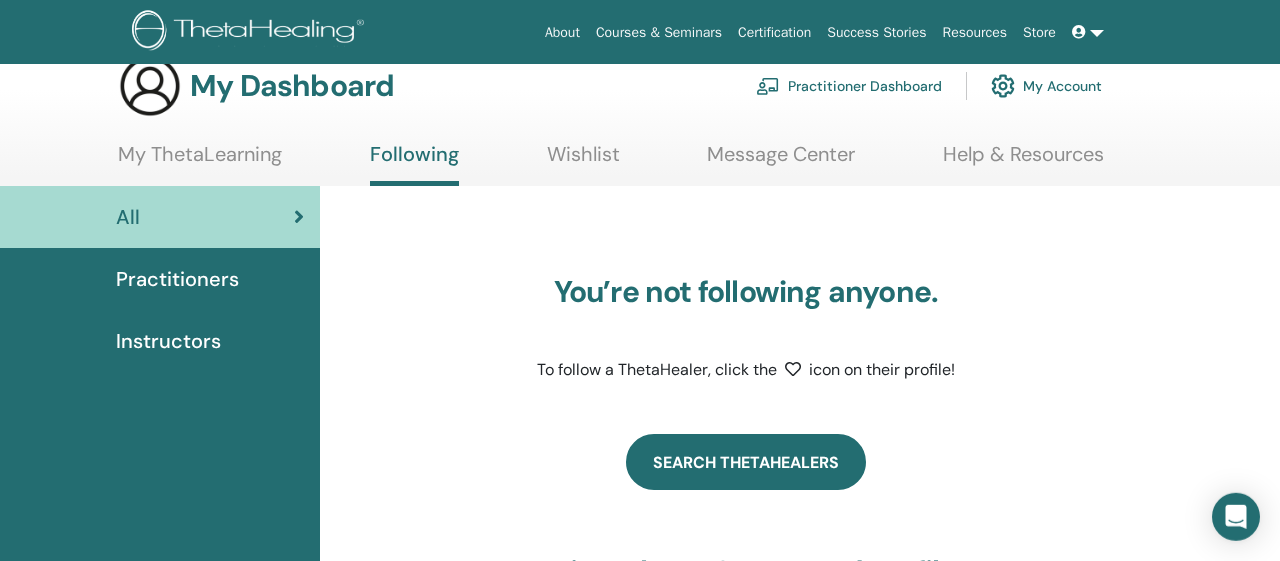 click on "Search ThetaHealers" at bounding box center [746, 462] 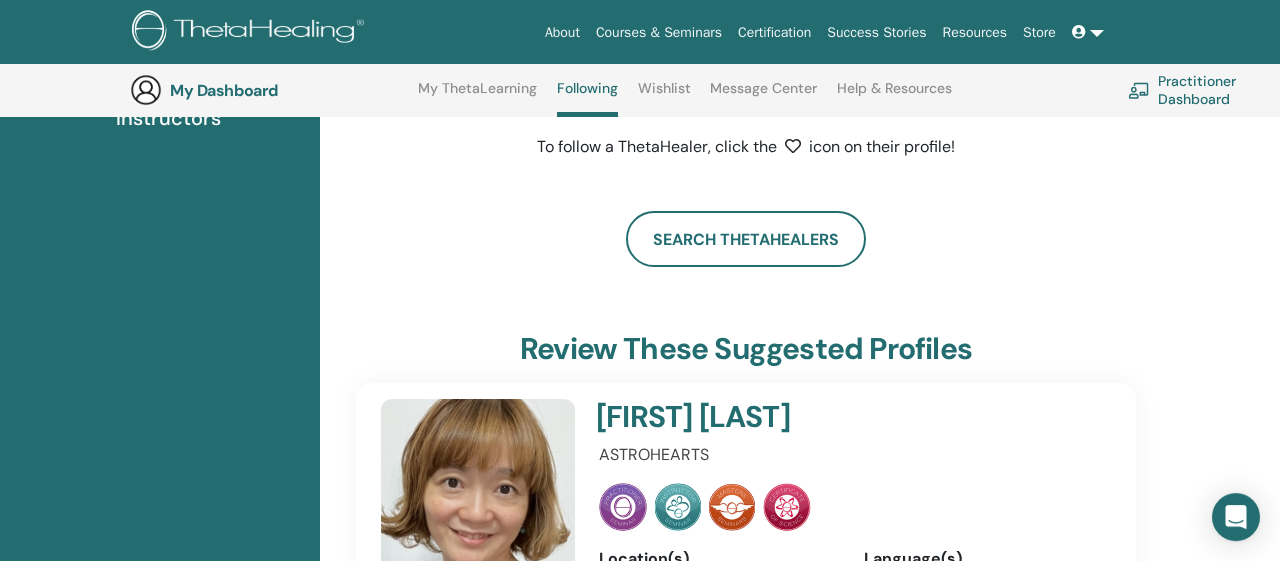 scroll, scrollTop: 311, scrollLeft: 0, axis: vertical 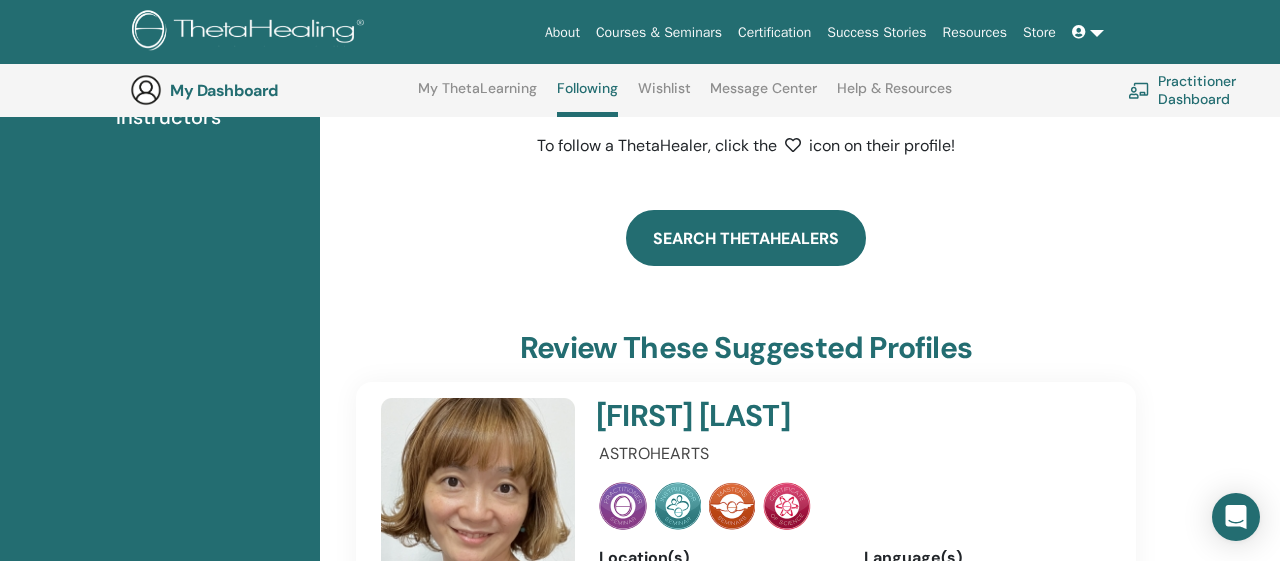 click on "Search ThetaHealers" at bounding box center [746, 238] 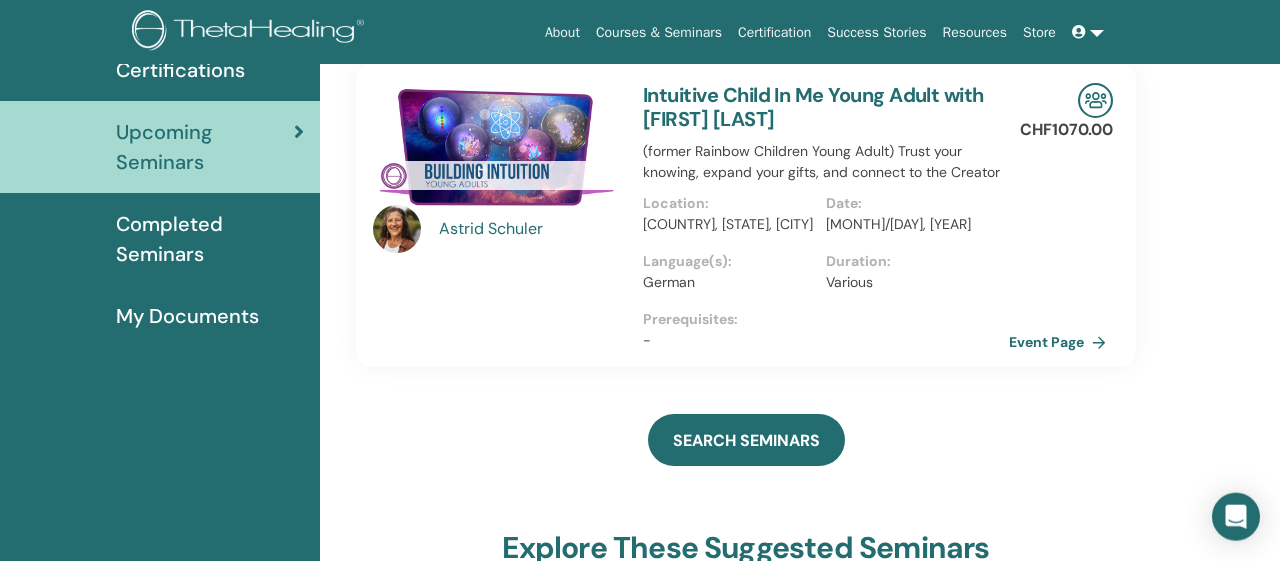 scroll, scrollTop: 0, scrollLeft: 0, axis: both 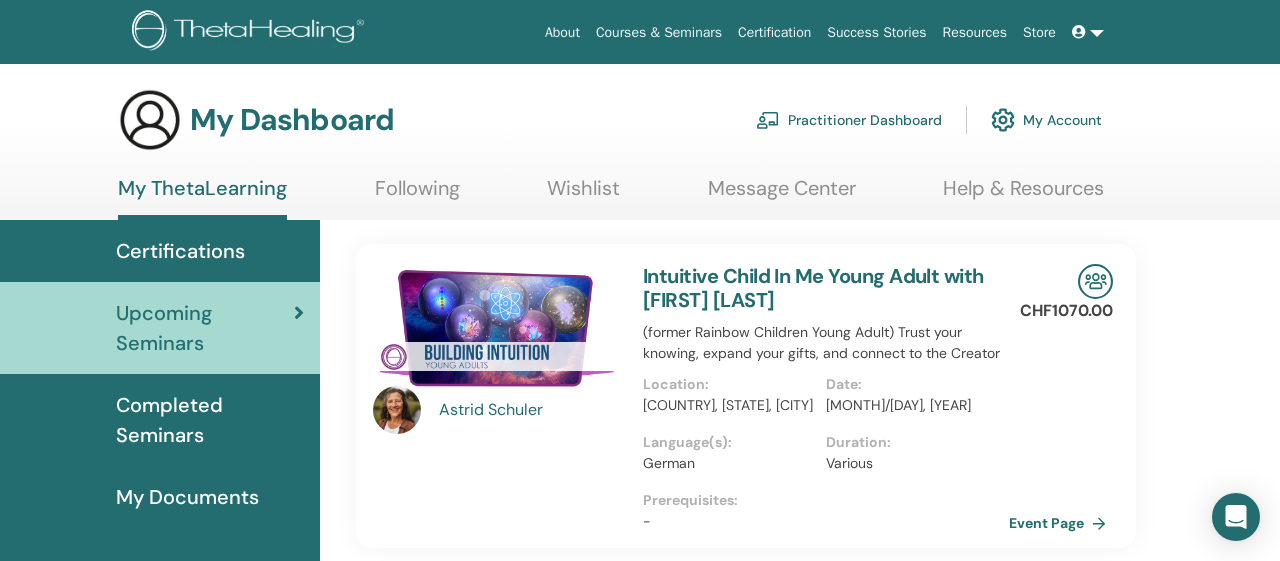 click on "My Account" at bounding box center [1046, 120] 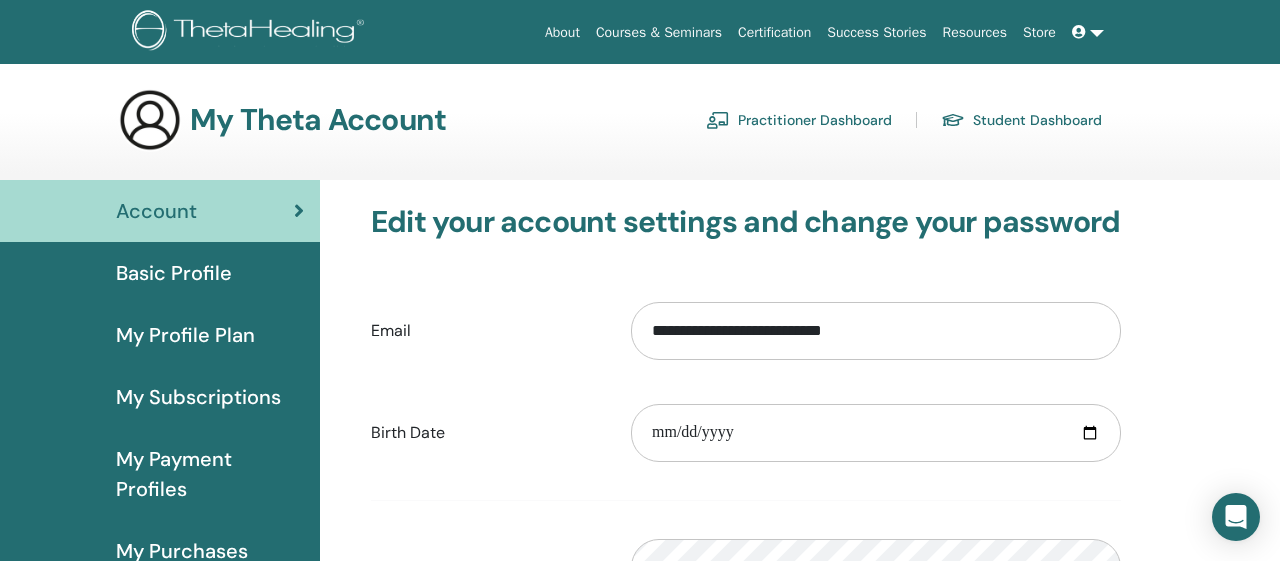 scroll, scrollTop: 0, scrollLeft: 0, axis: both 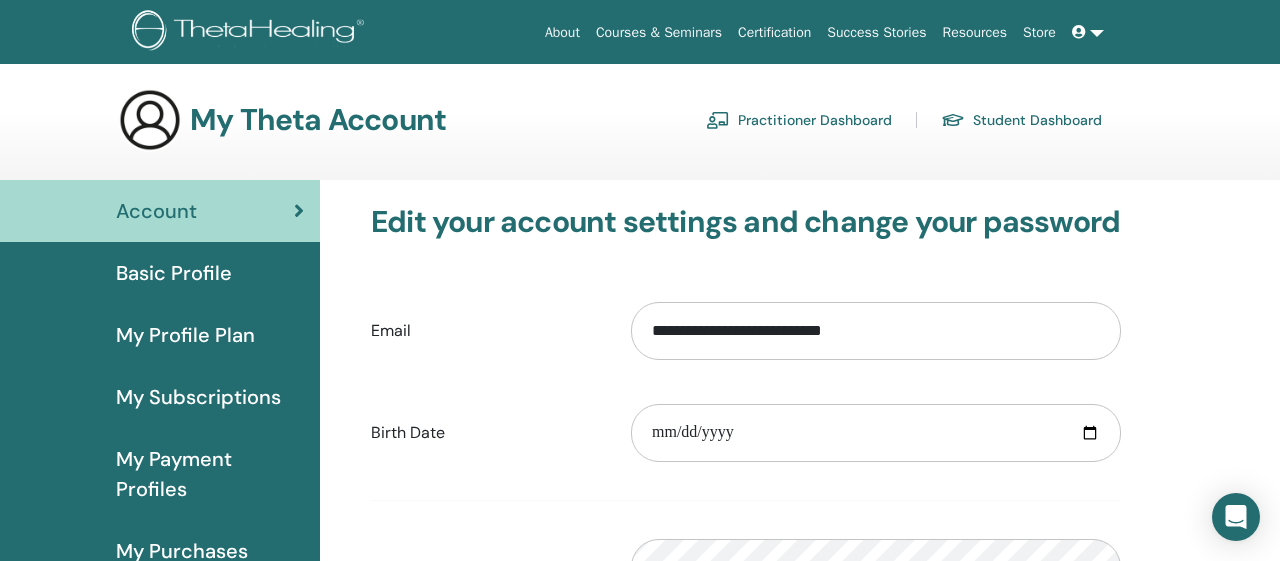 click at bounding box center [1079, 32] 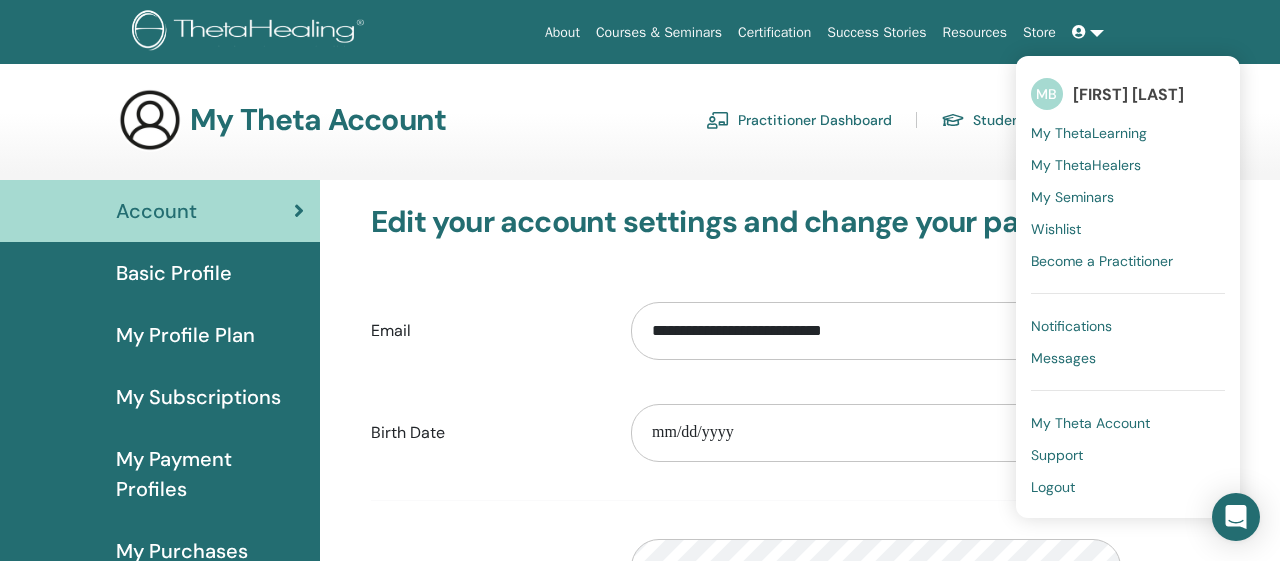 click on "Logout" at bounding box center (1053, 487) 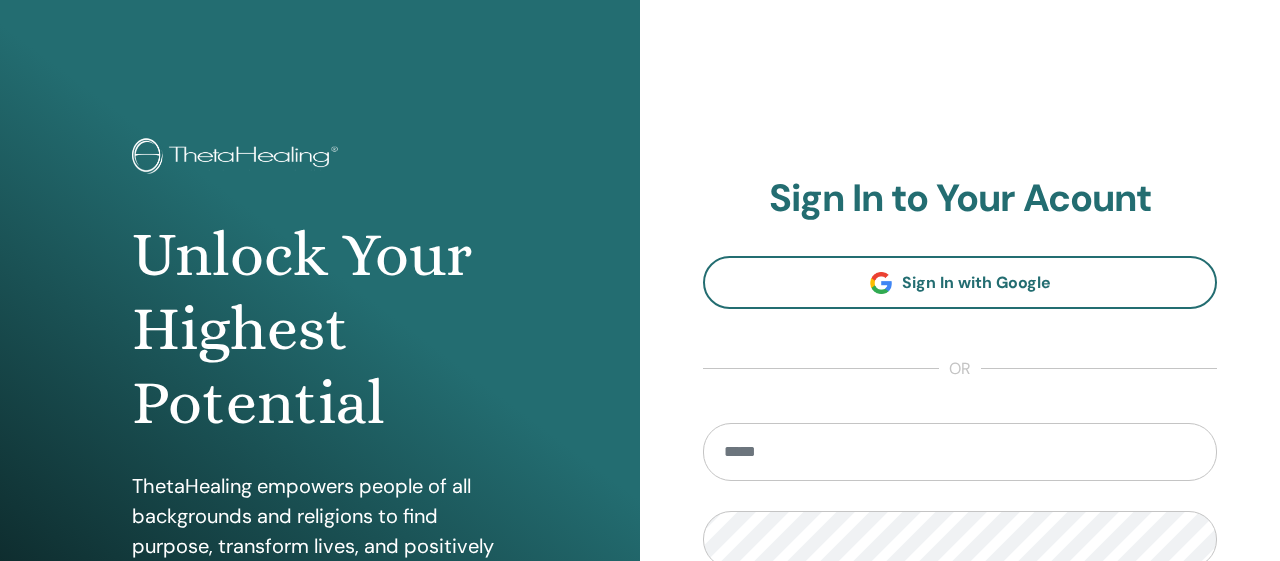 scroll, scrollTop: 0, scrollLeft: 0, axis: both 